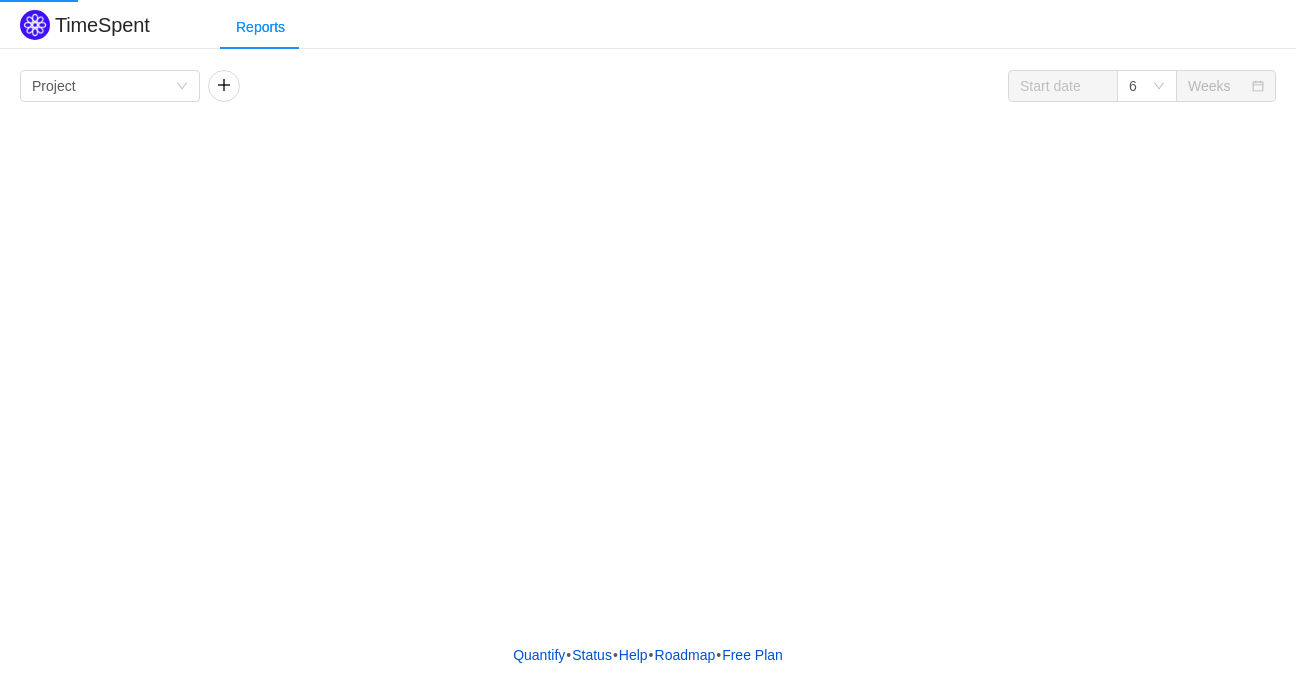 scroll, scrollTop: 0, scrollLeft: 0, axis: both 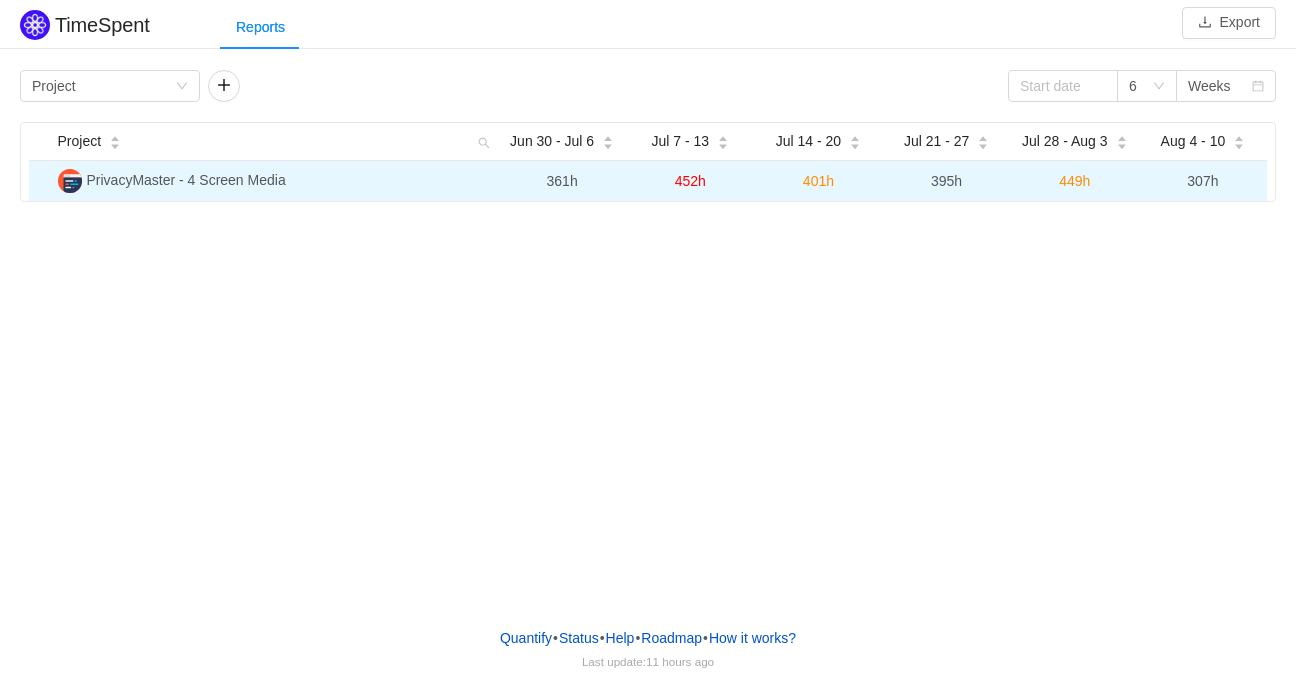 click on "PrivacyMaster - 4 Screen Media" at bounding box center [186, 180] 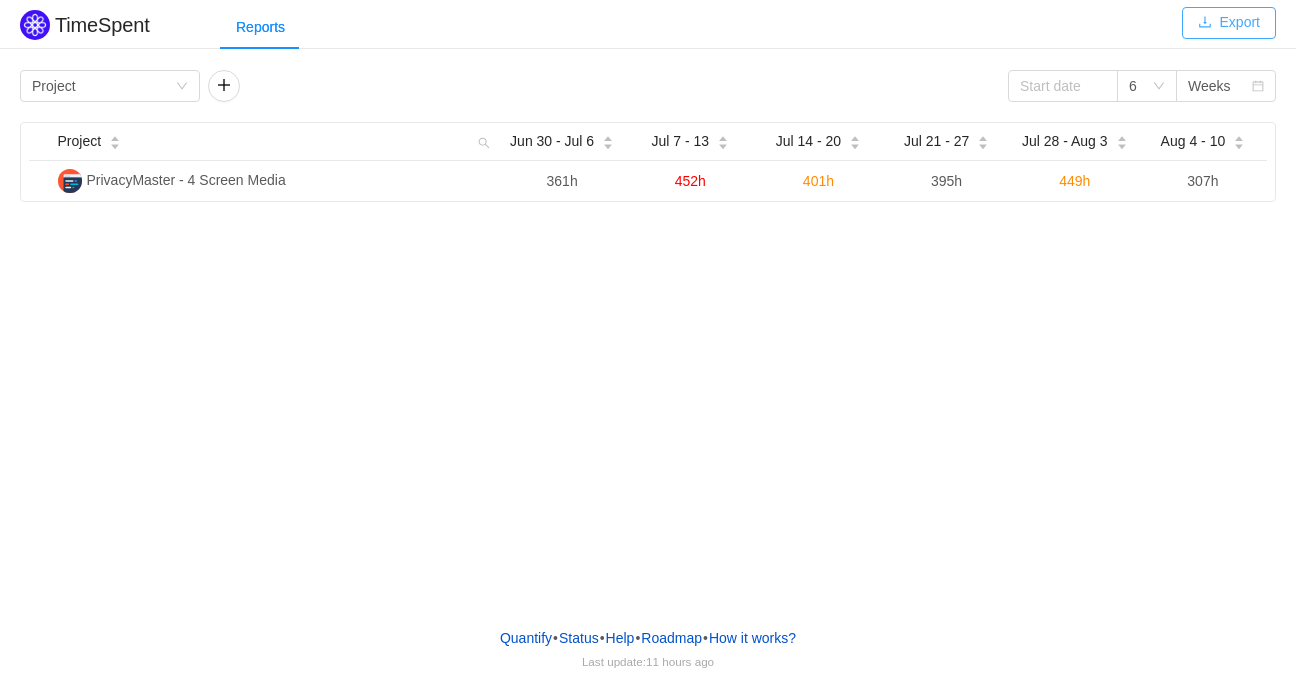 click on "Export" at bounding box center [1229, 23] 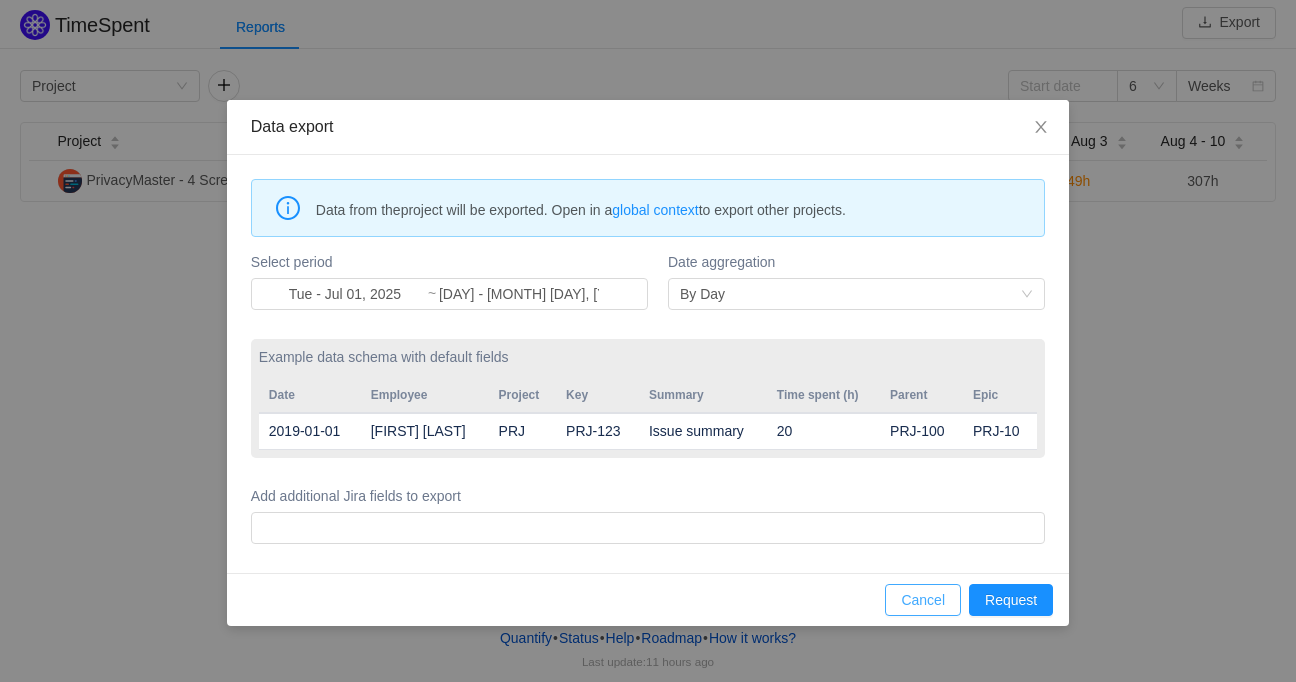 click on "Cancel" at bounding box center [923, 600] 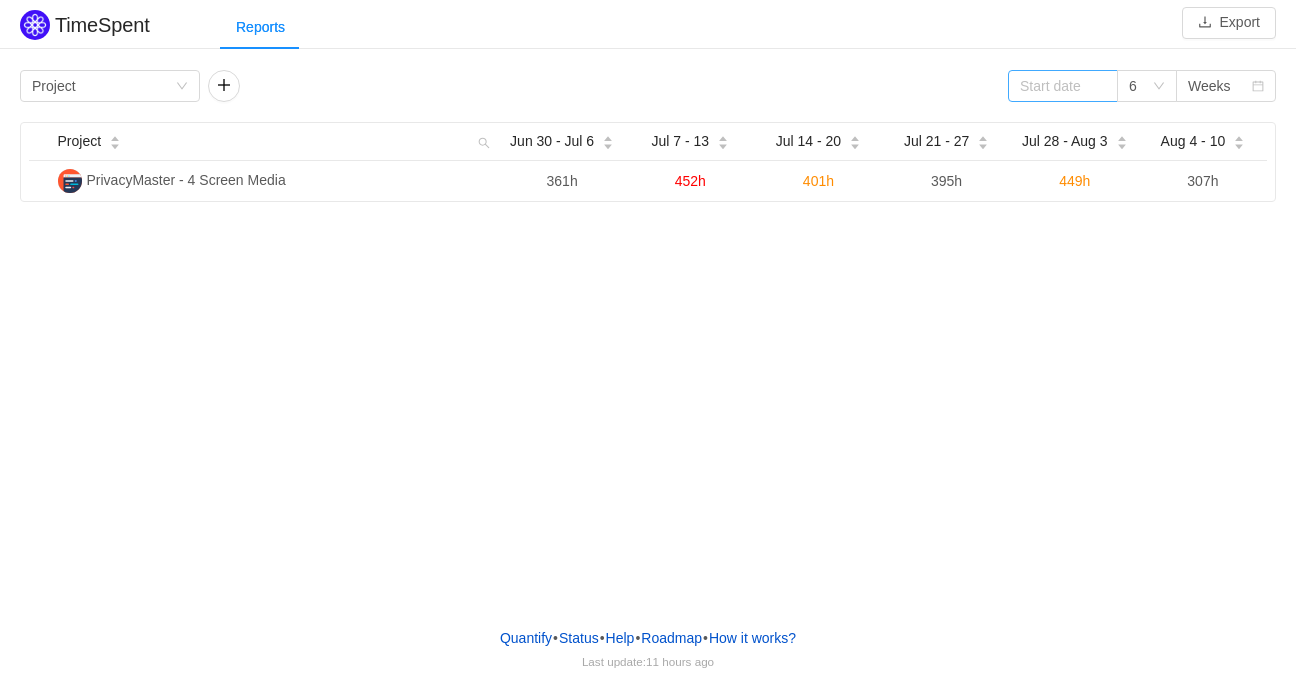 click at bounding box center (1099, 86) 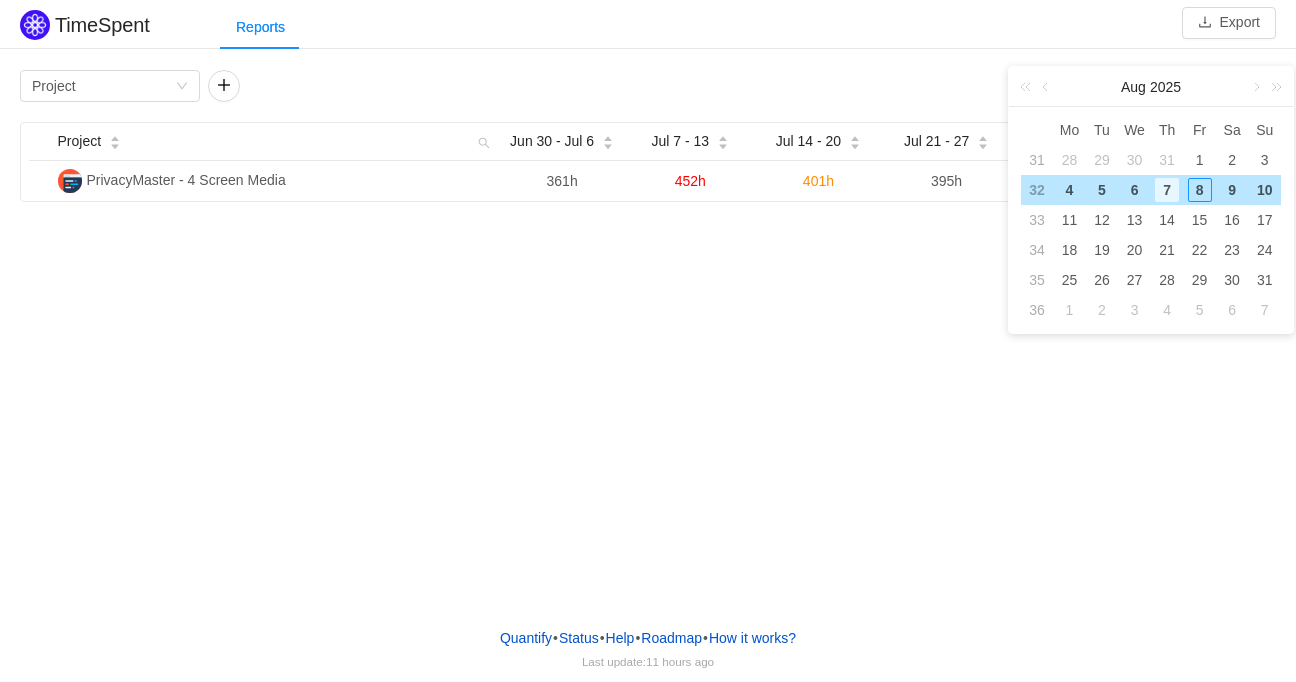 click on "7" at bounding box center (1167, 190) 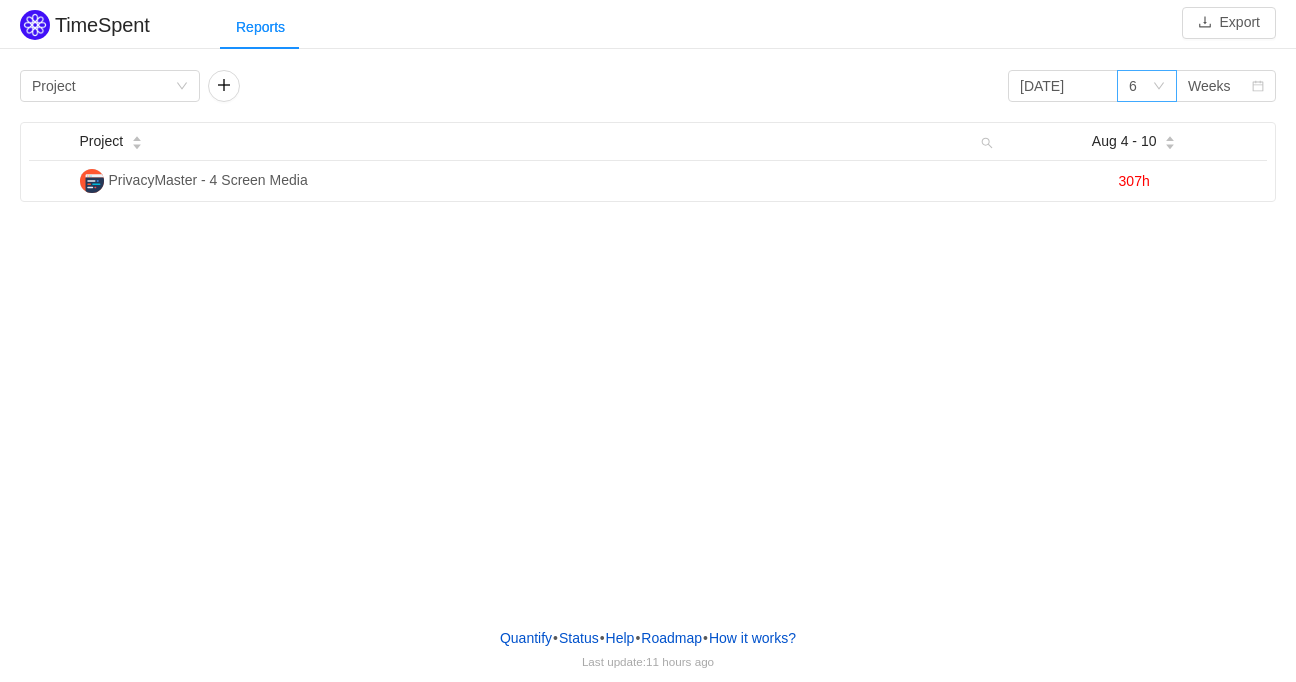 click 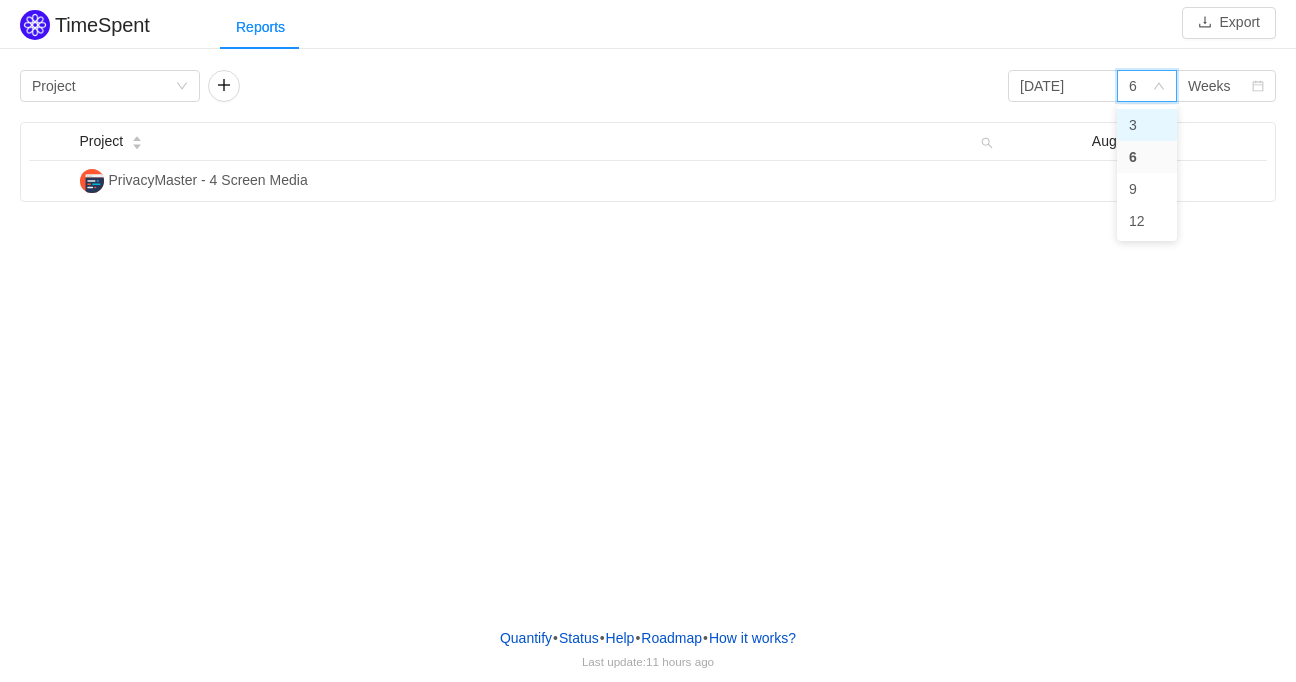 click on "3" at bounding box center (1147, 125) 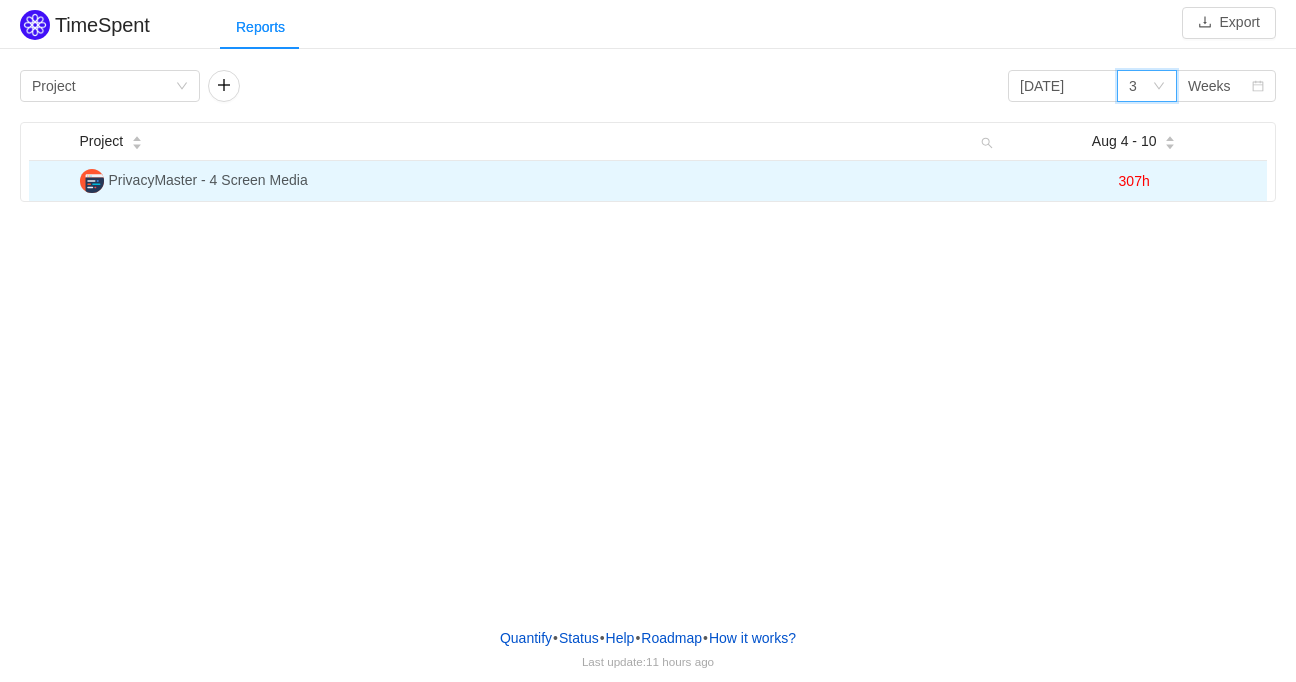 click on "PrivacyMaster - 4 Screen Media" at bounding box center (208, 180) 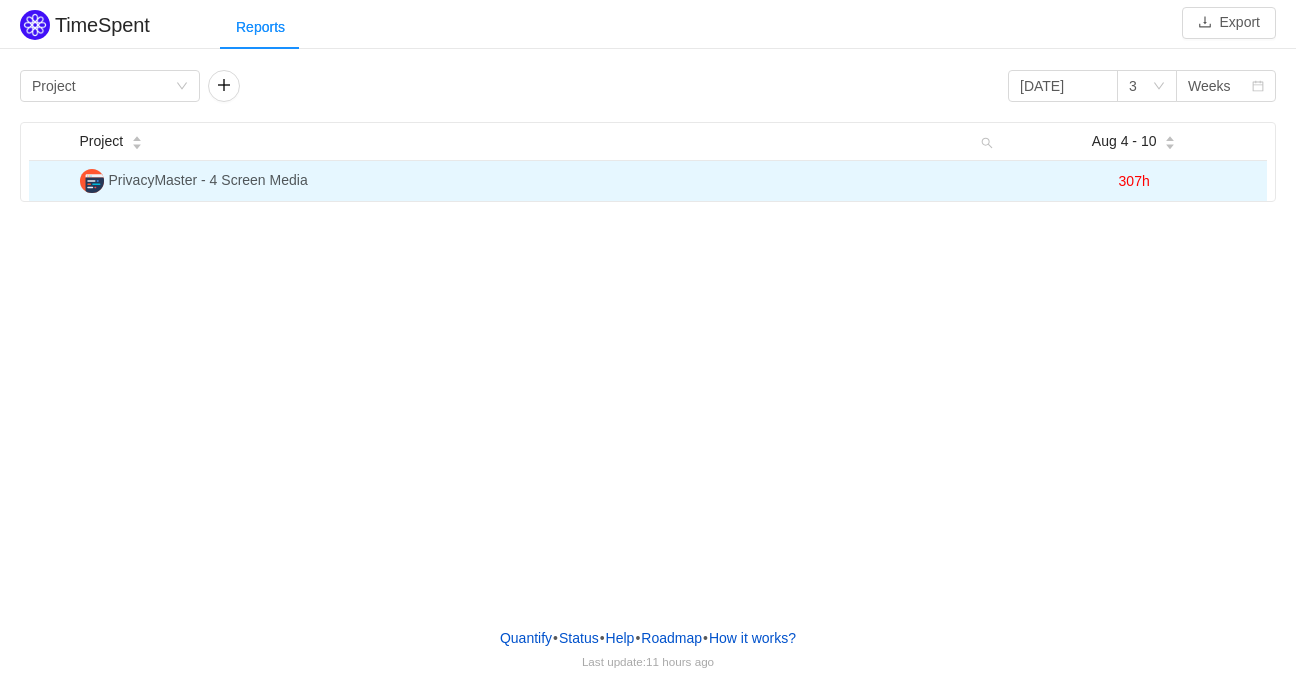 click on "307h" at bounding box center [1134, 181] 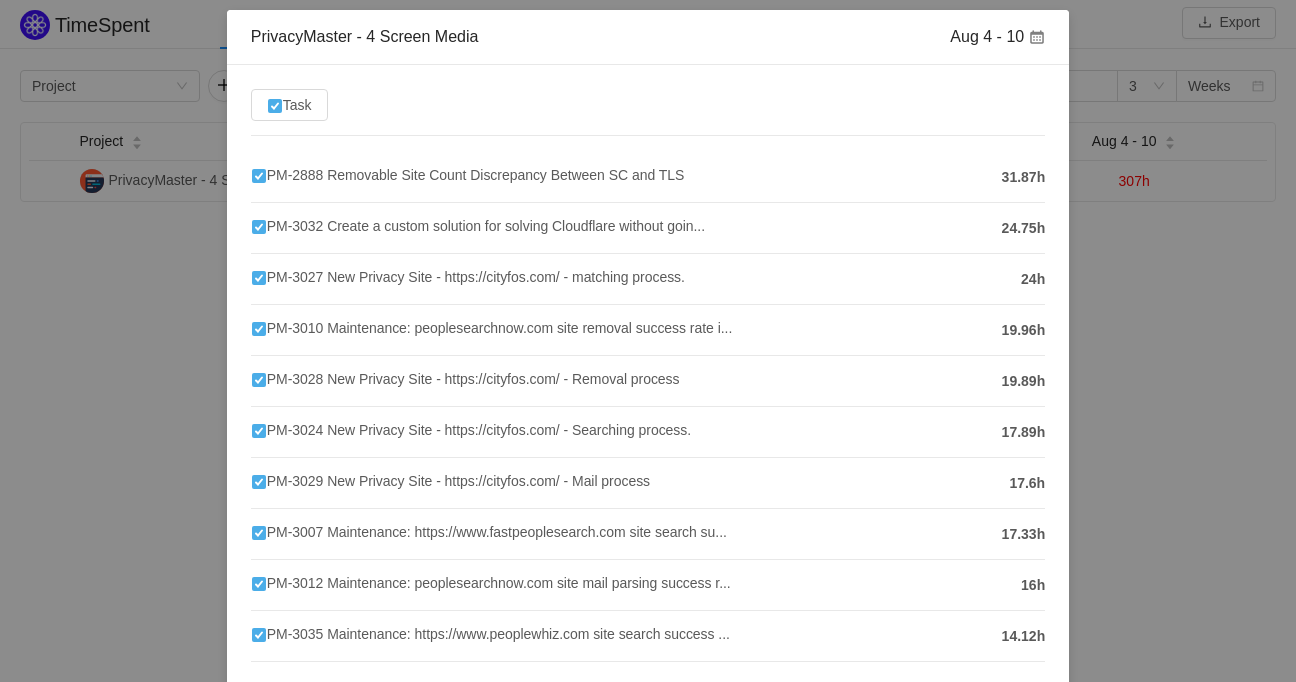 scroll, scrollTop: 0, scrollLeft: 0, axis: both 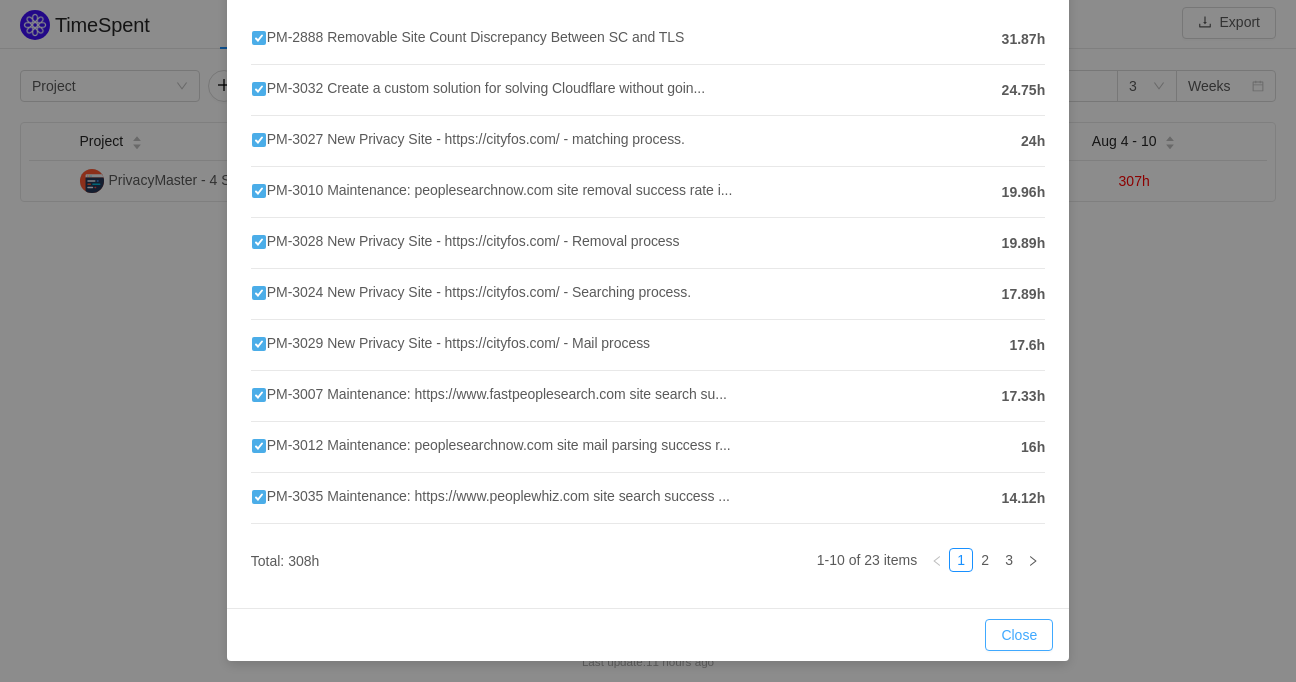 click on "Close" at bounding box center [1019, 635] 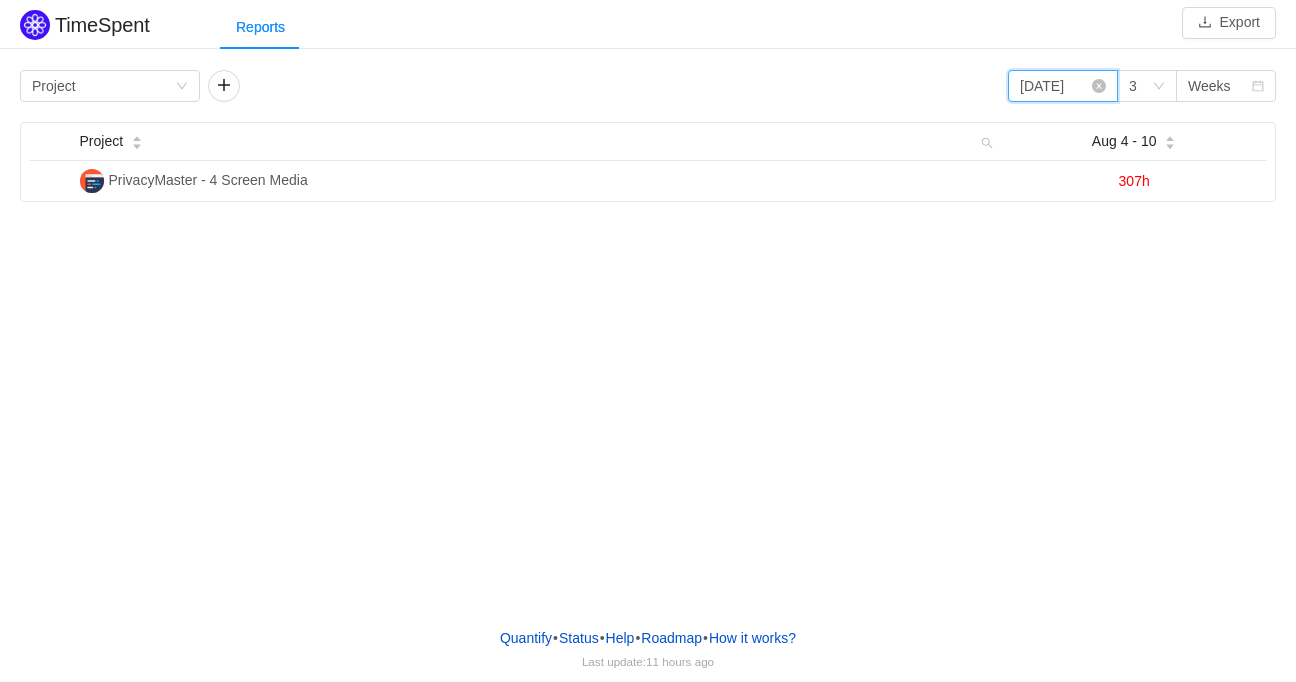 click on "2025-08-07" at bounding box center [1063, 86] 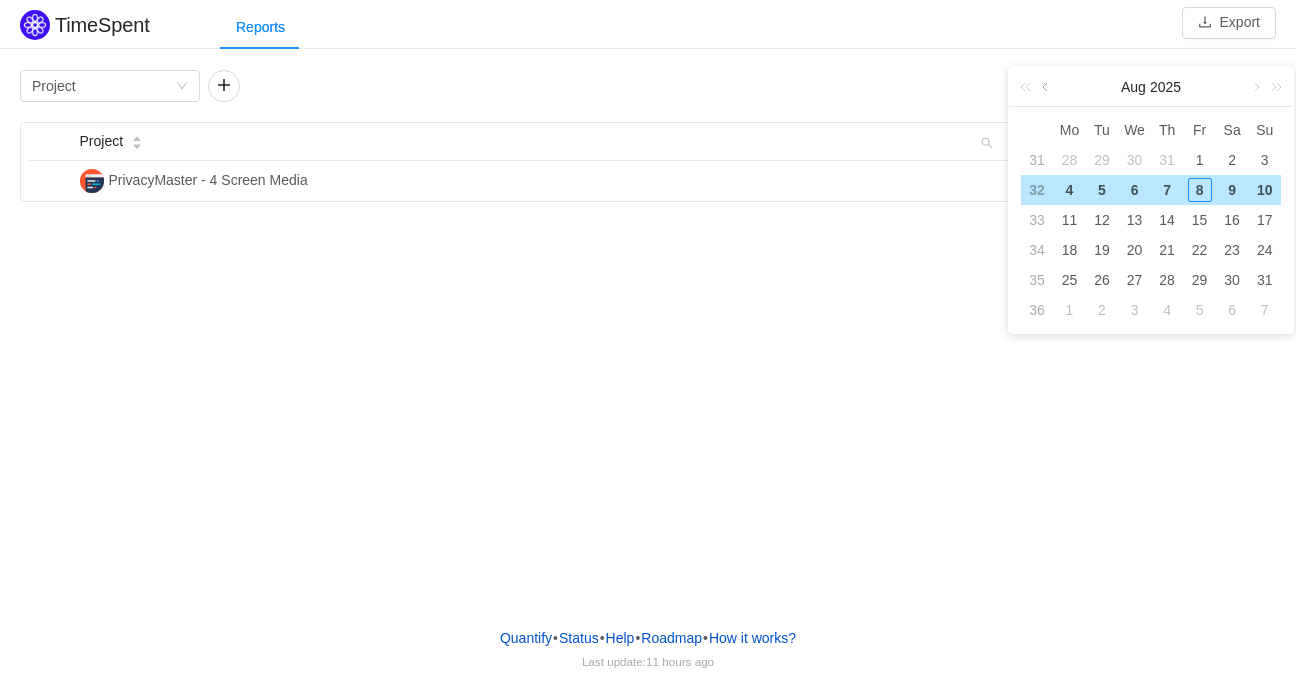 click at bounding box center (1047, 87) 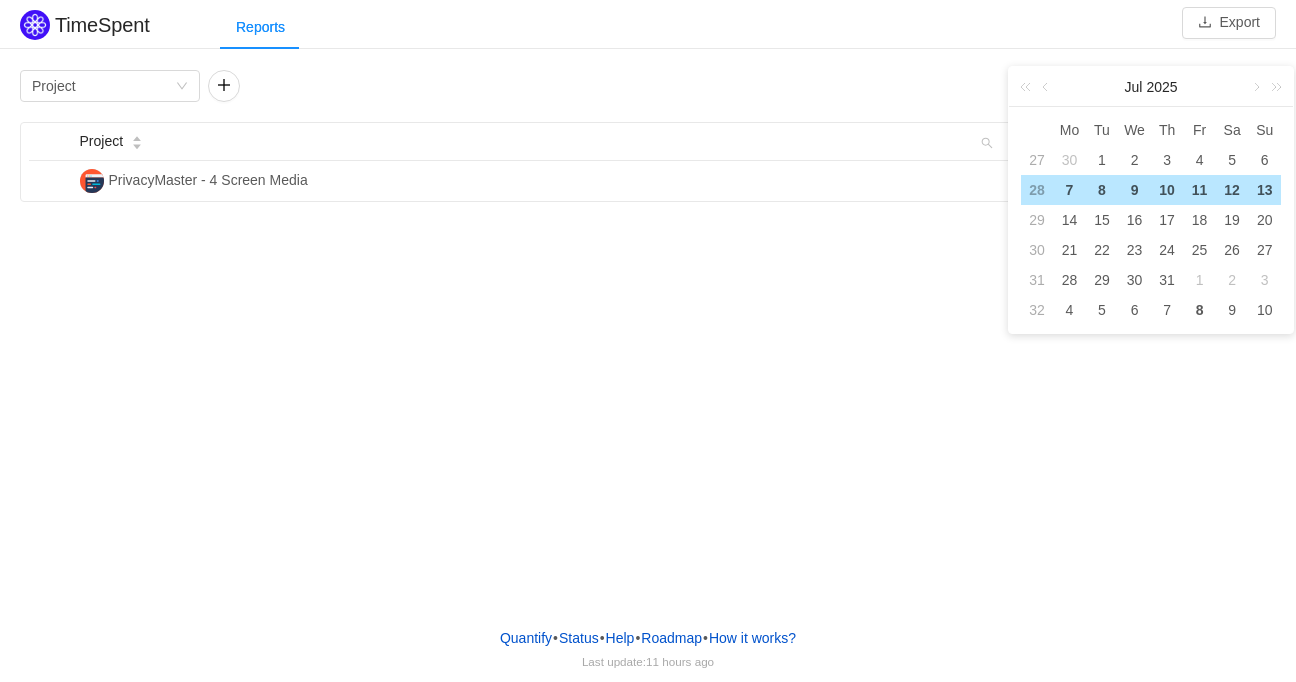 click on "TimeSpent  Export Reports Group by  Project  2025-08-07  3   Weeks  Project Aug 4 - 10  PrivacyMaster - 4 Screen Media   307h" at bounding box center (648, 305) 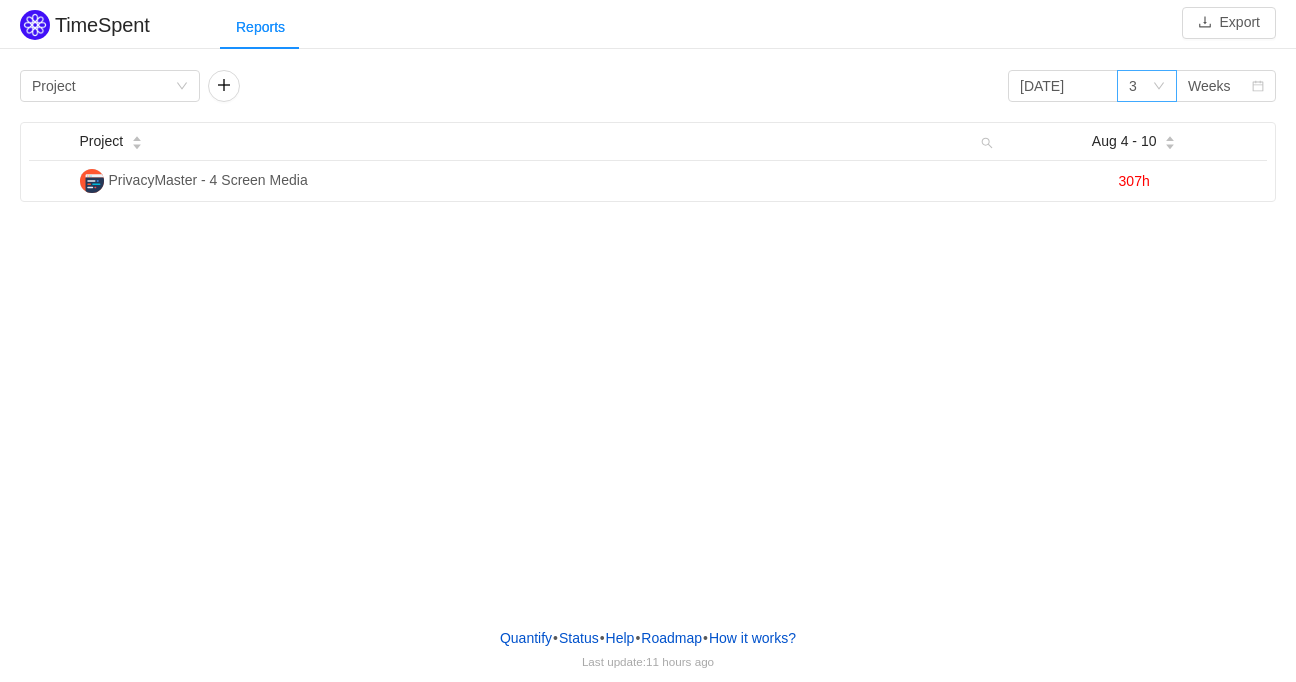 click on "3" at bounding box center [1140, 86] 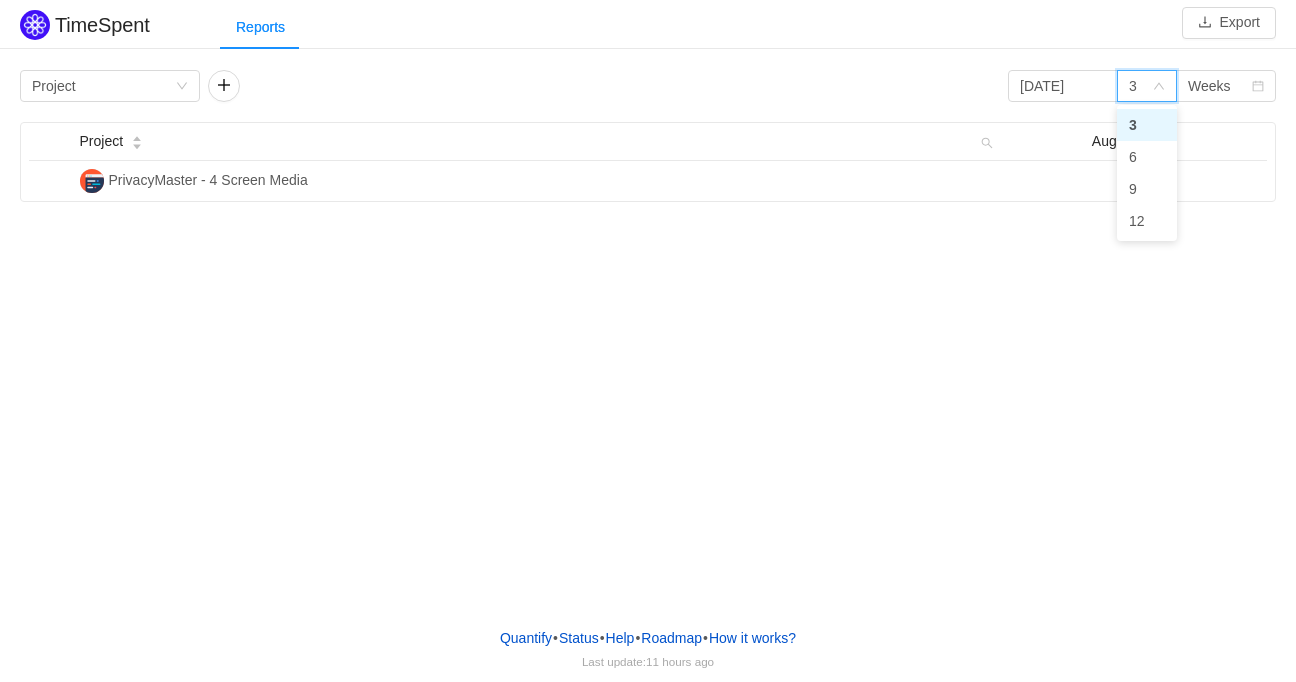click on "3" at bounding box center [1140, 86] 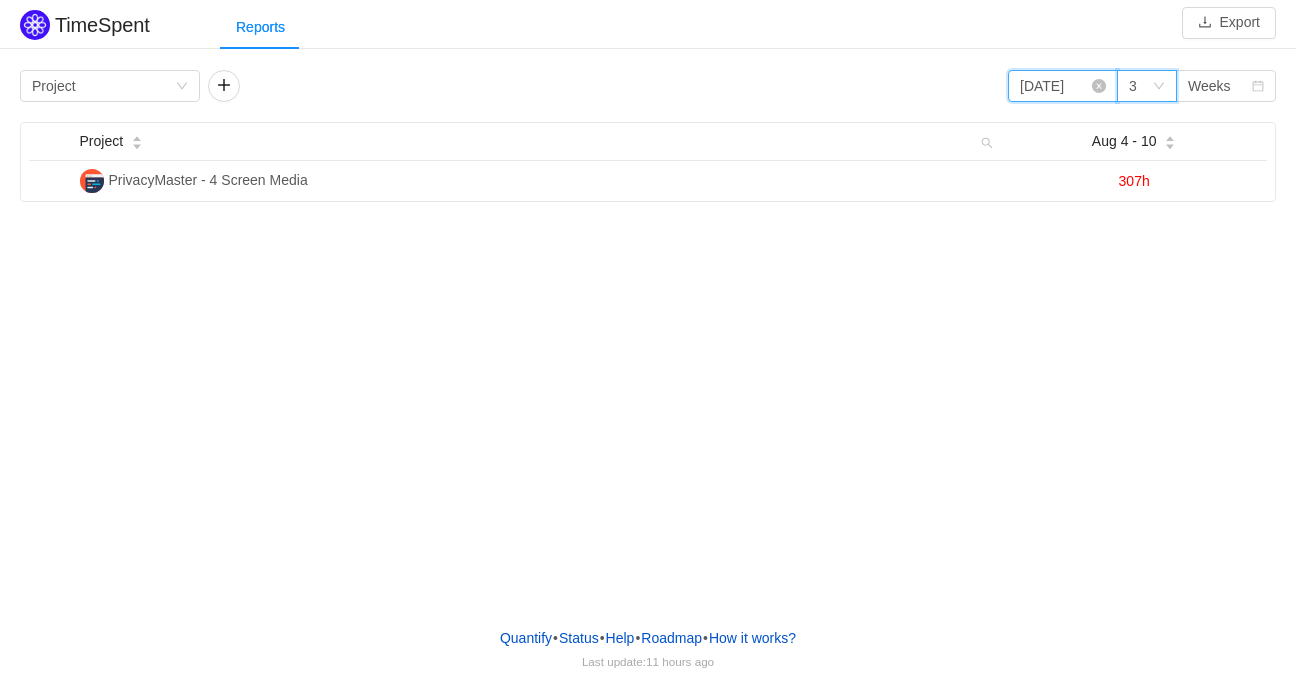 click on "2025-08-07" at bounding box center [1063, 86] 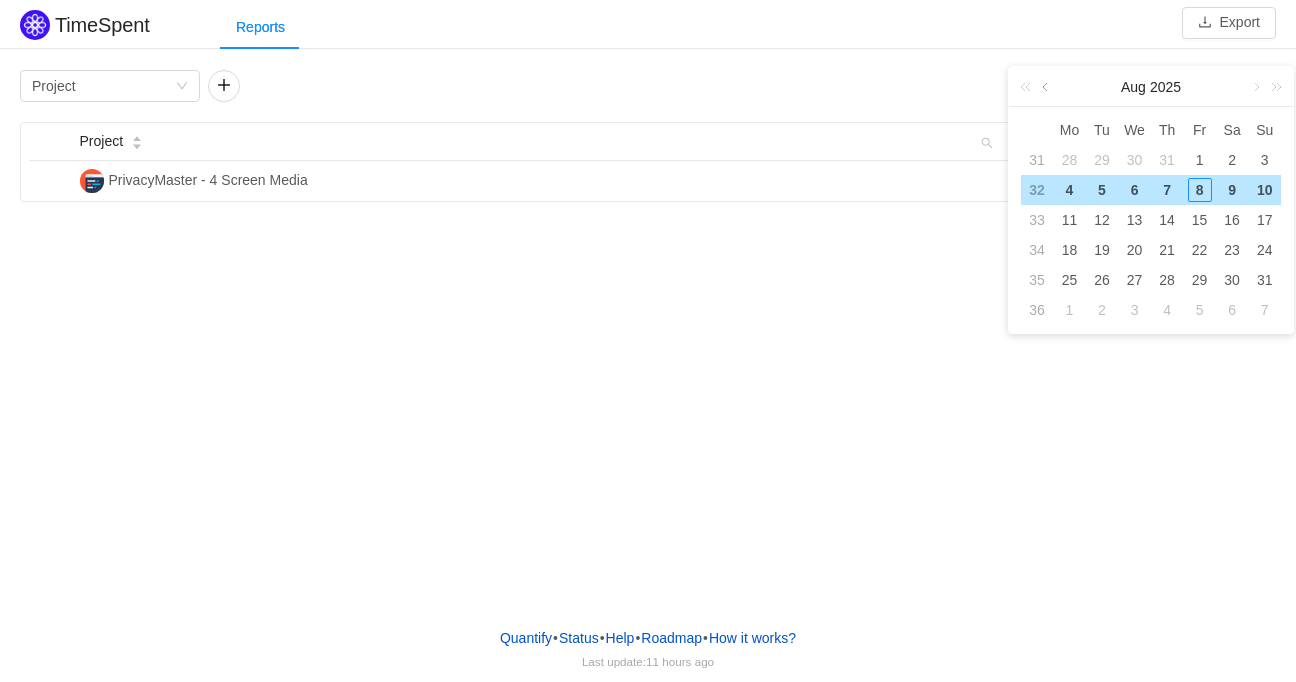 click at bounding box center (1047, 87) 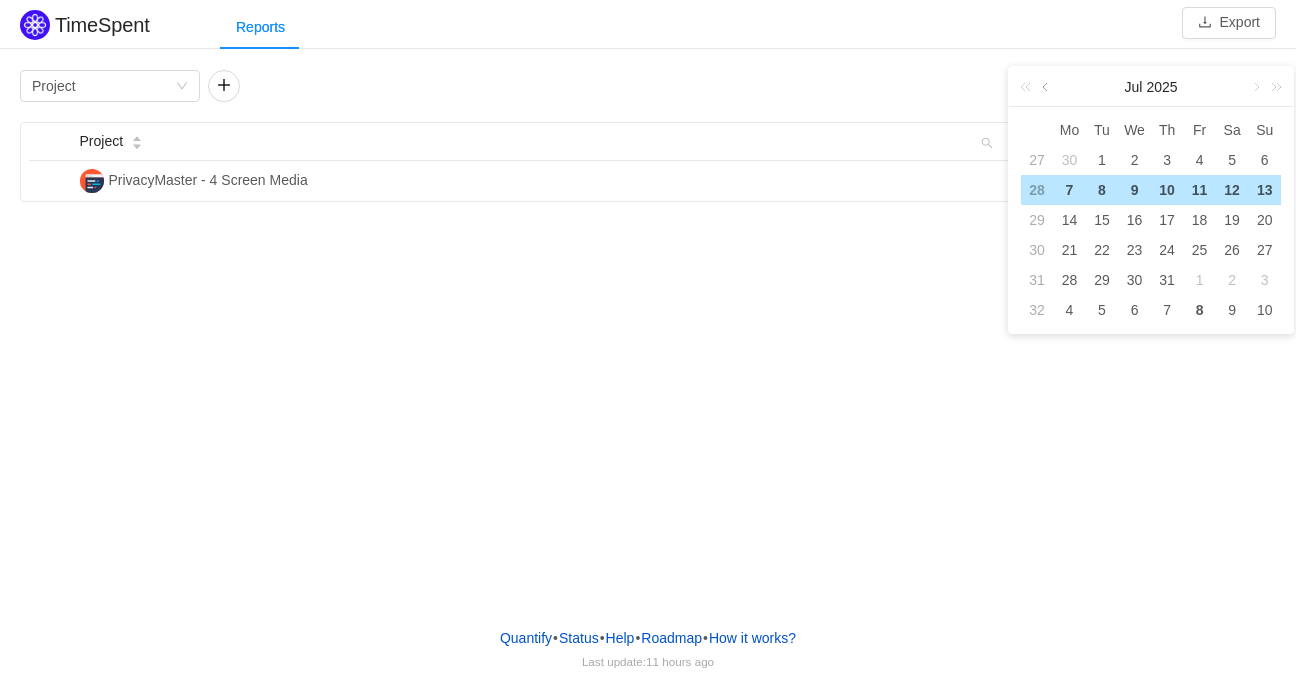 click at bounding box center (1047, 87) 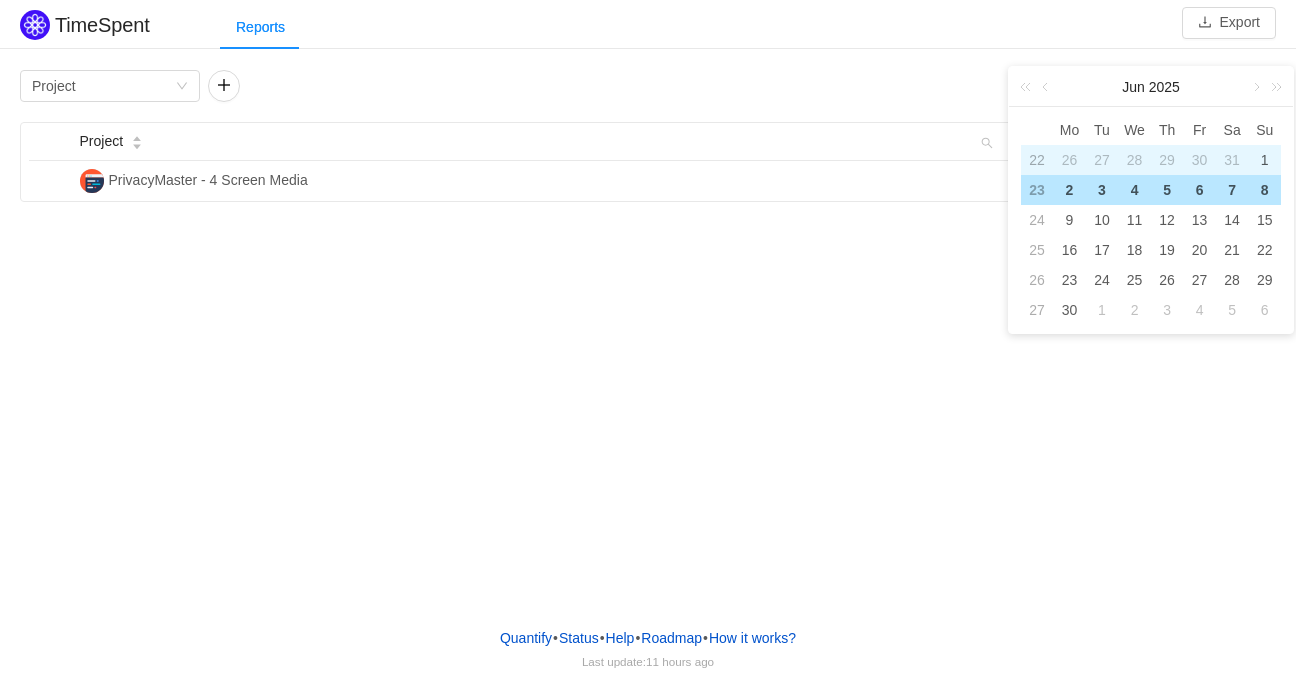 click on "1" at bounding box center (1265, 160) 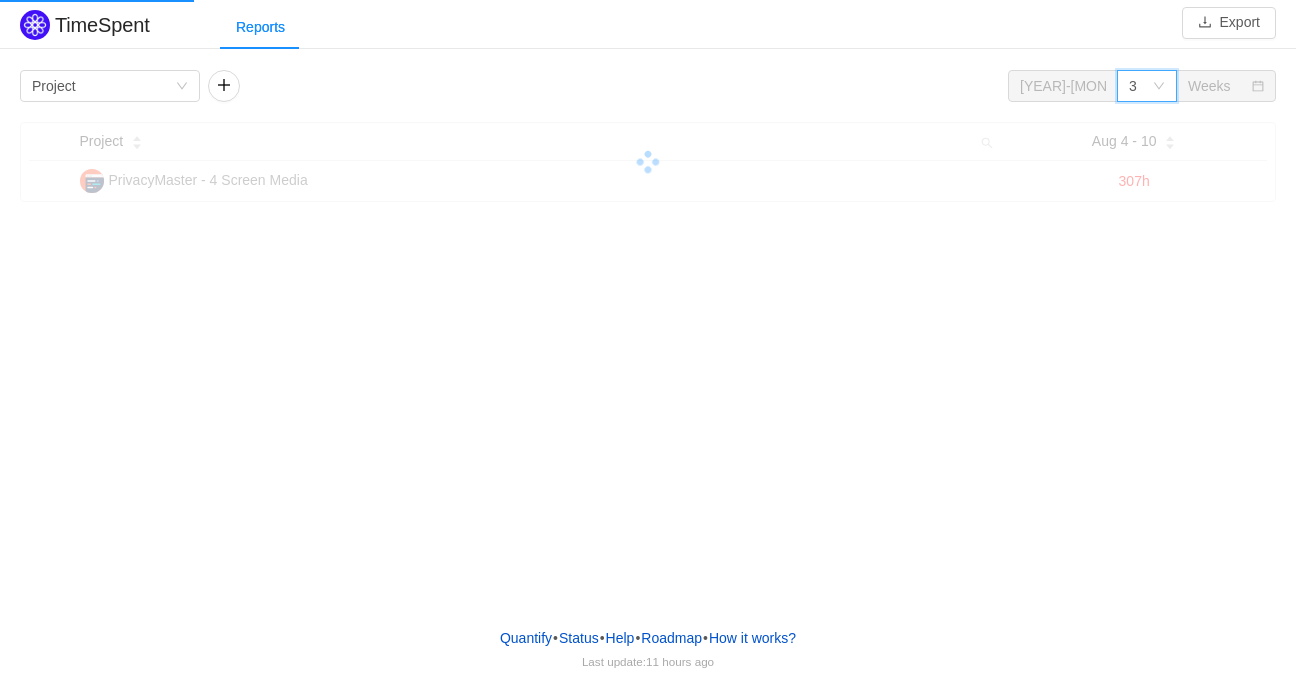 click 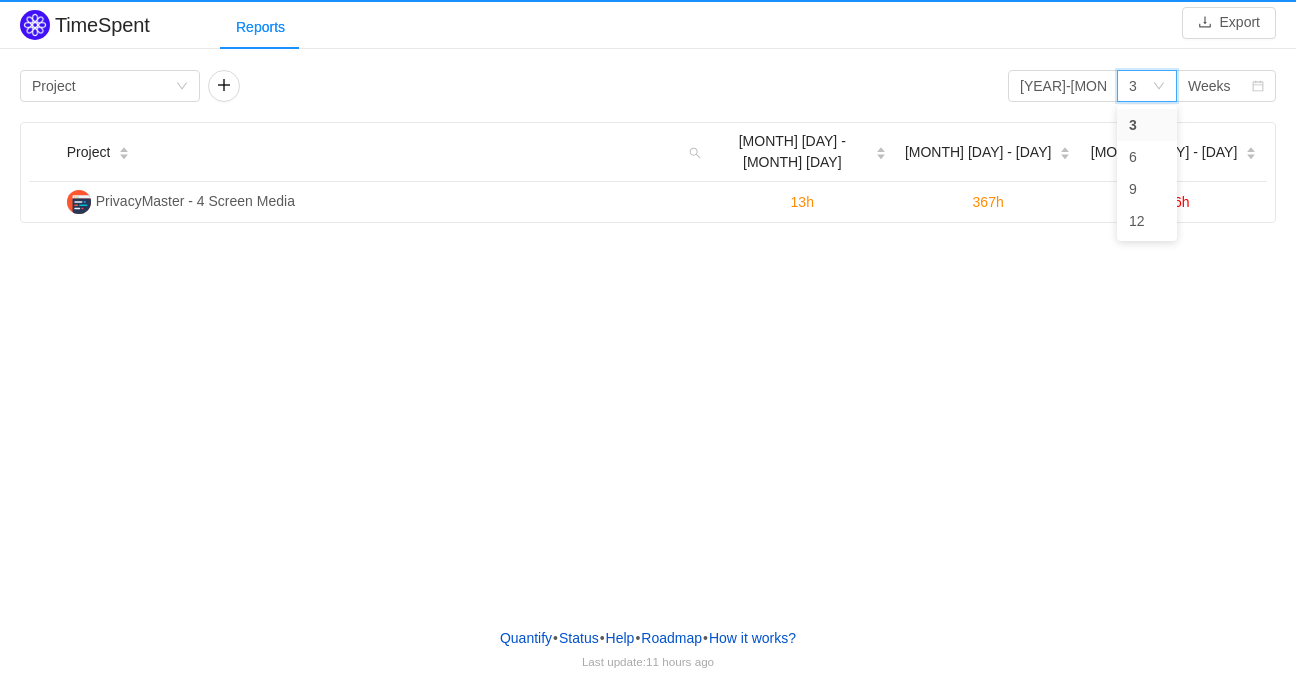 click on "367h" at bounding box center [988, 202] 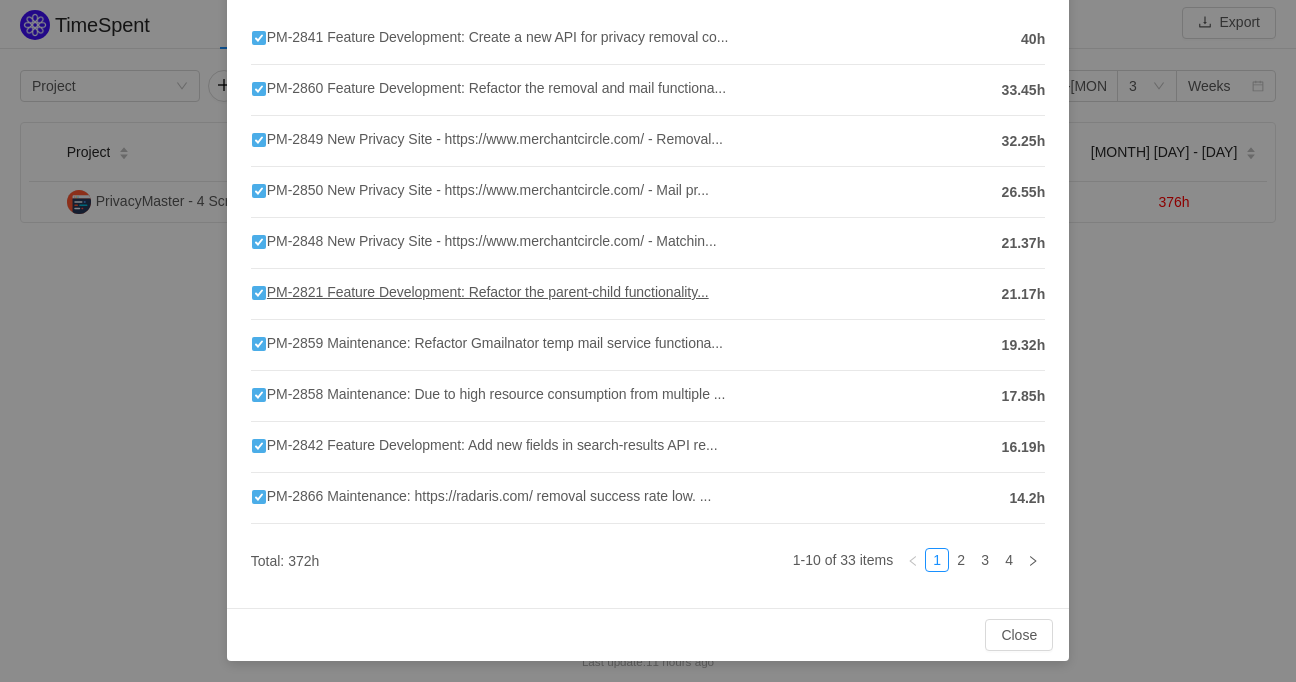 scroll, scrollTop: 228, scrollLeft: 0, axis: vertical 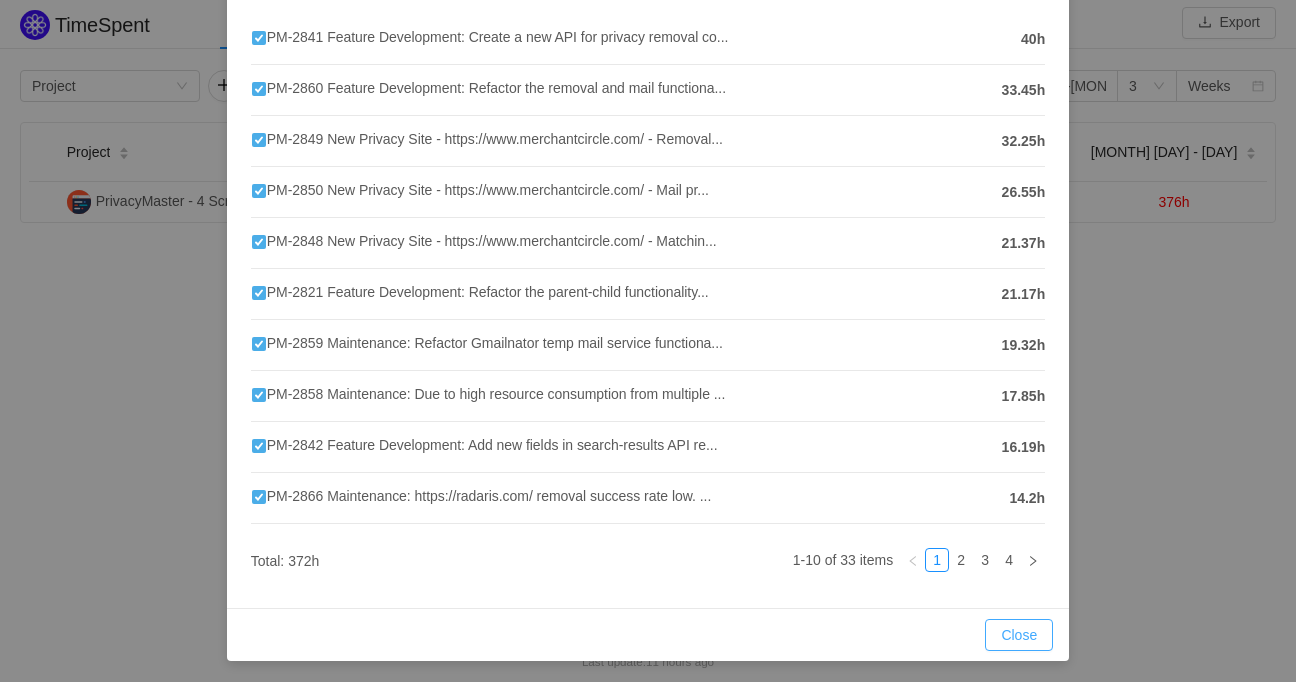 click on "Close" at bounding box center [1019, 635] 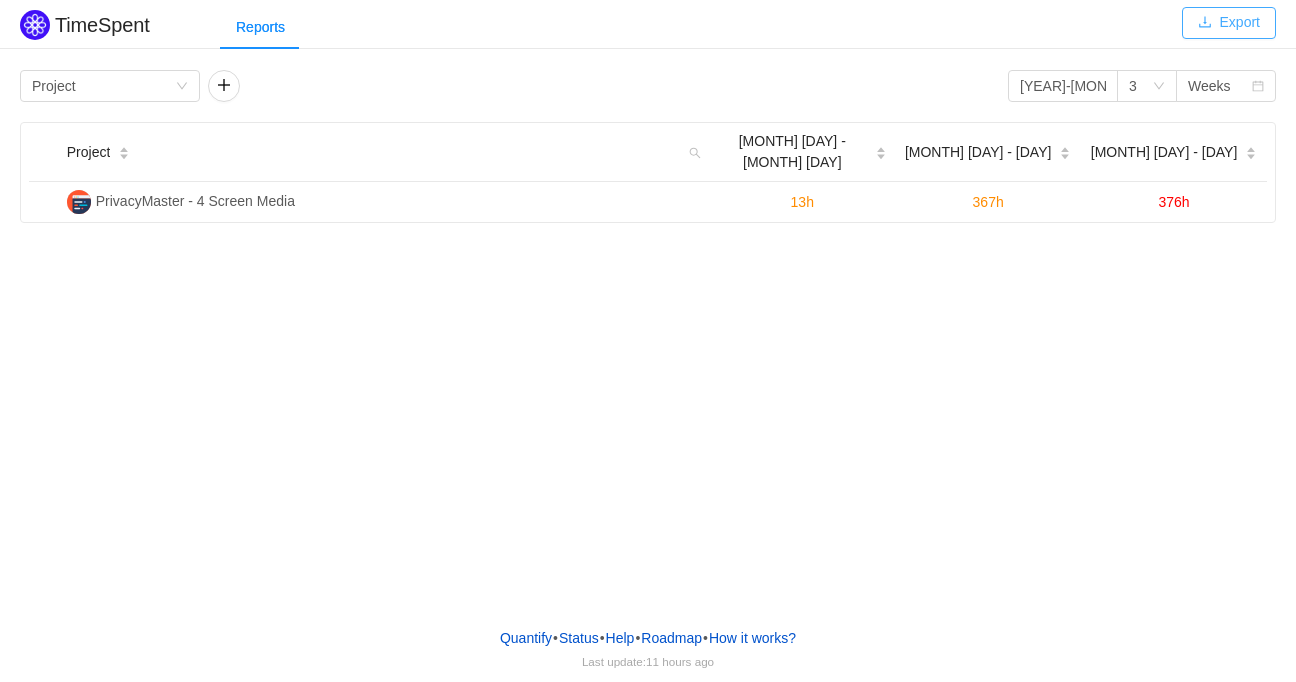 click on "Export" at bounding box center [1229, 23] 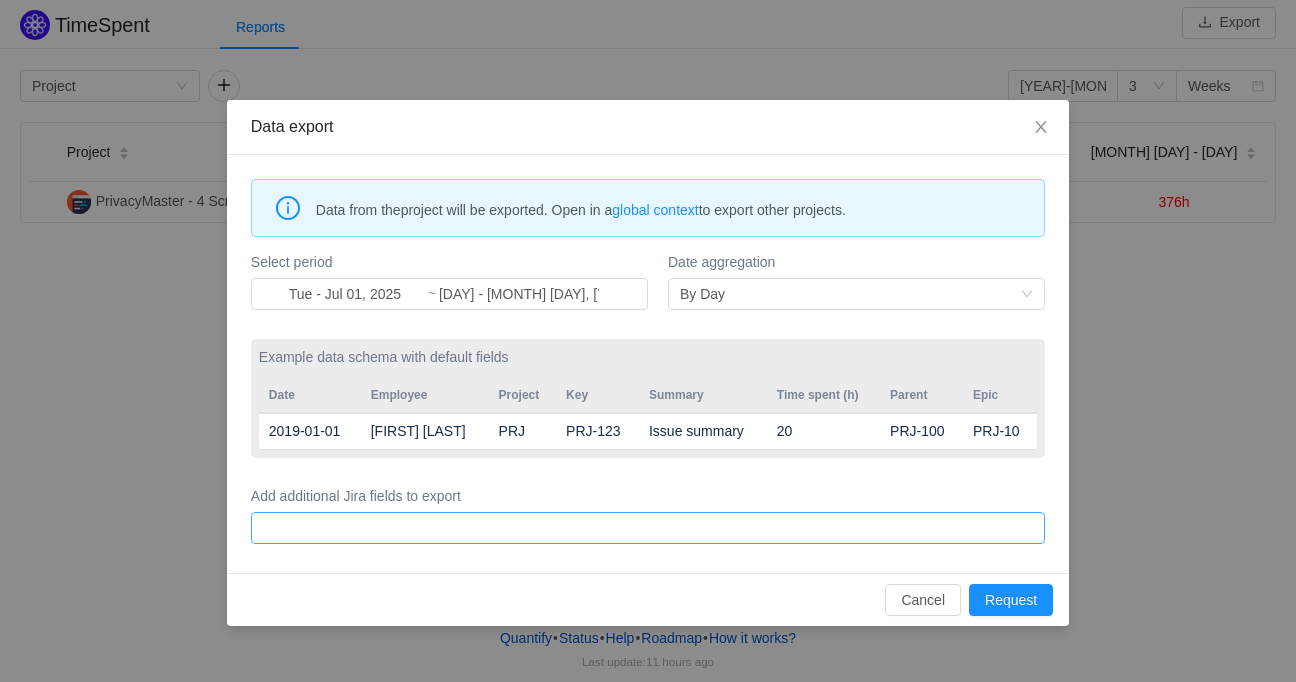 click at bounding box center (645, 528) 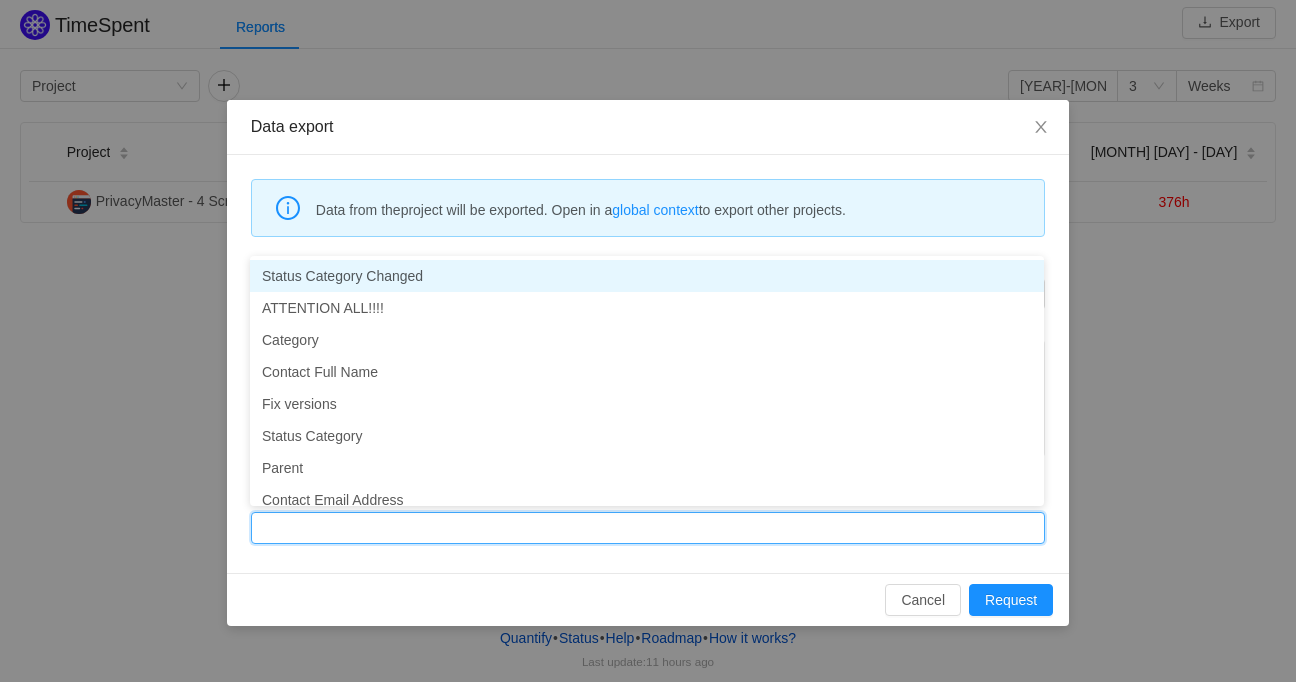 click on "Cancel Request" at bounding box center [648, 599] 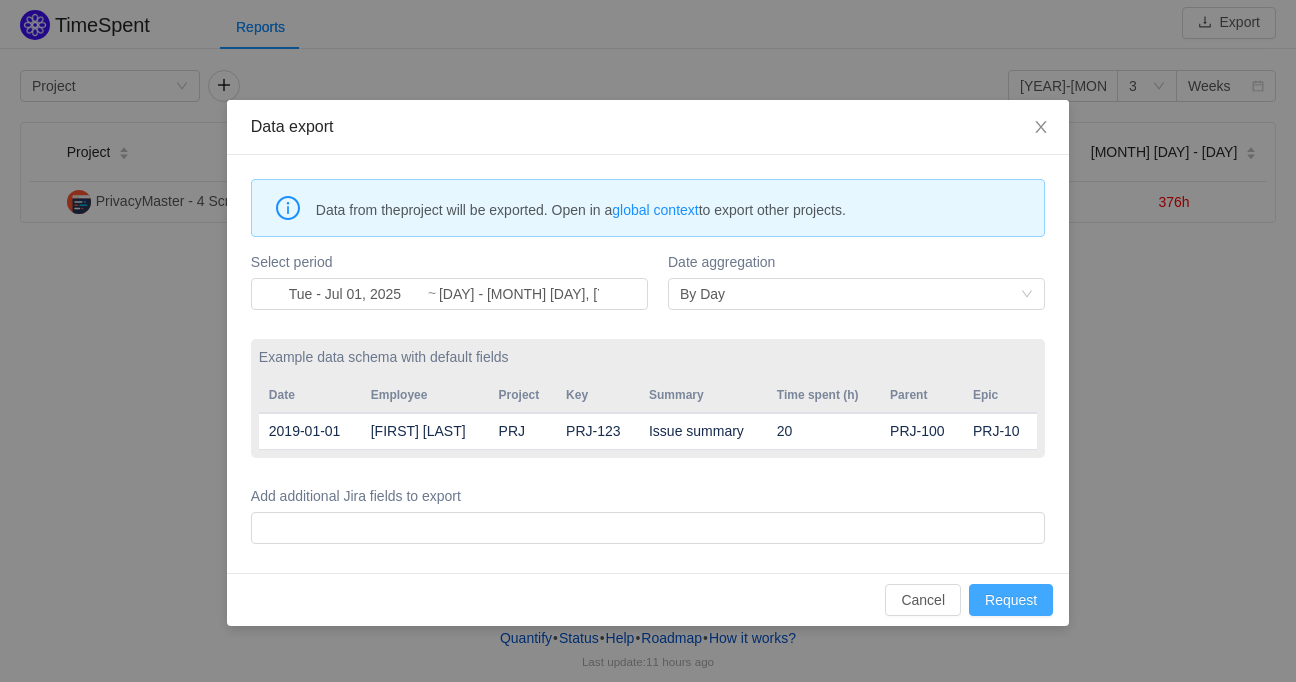 click on "Request" at bounding box center [1011, 600] 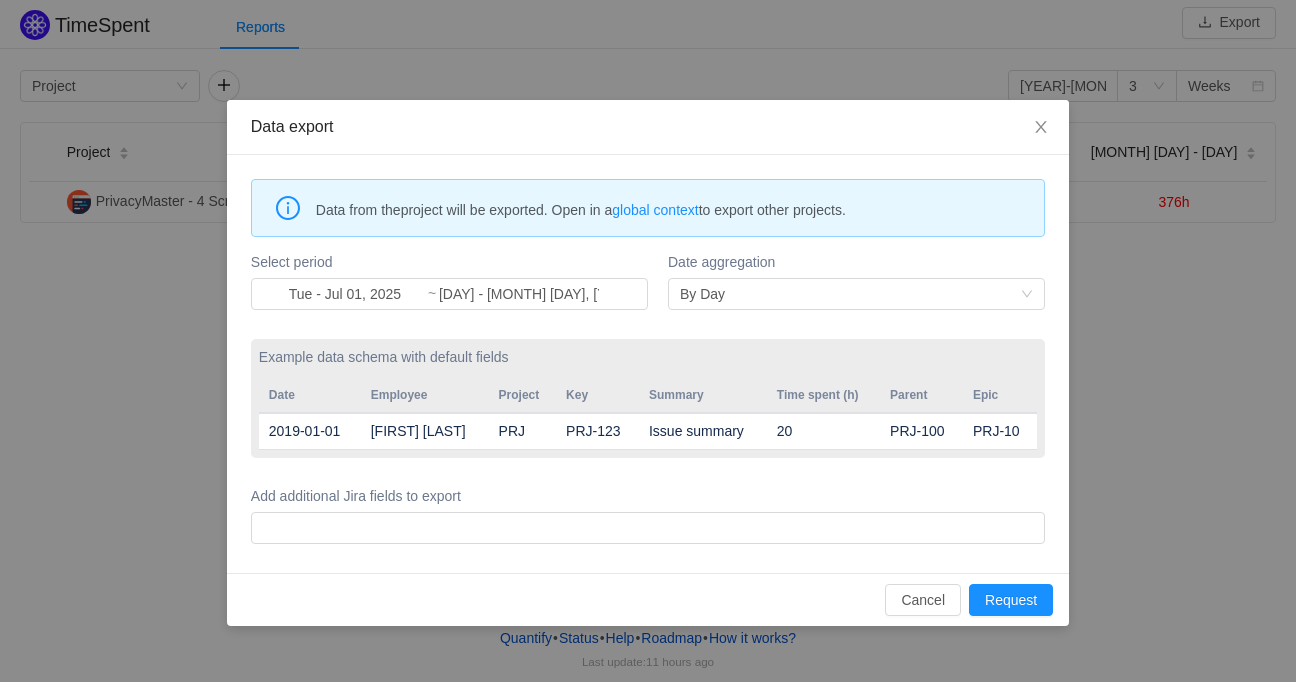 click on "First Last" at bounding box center [425, 431] 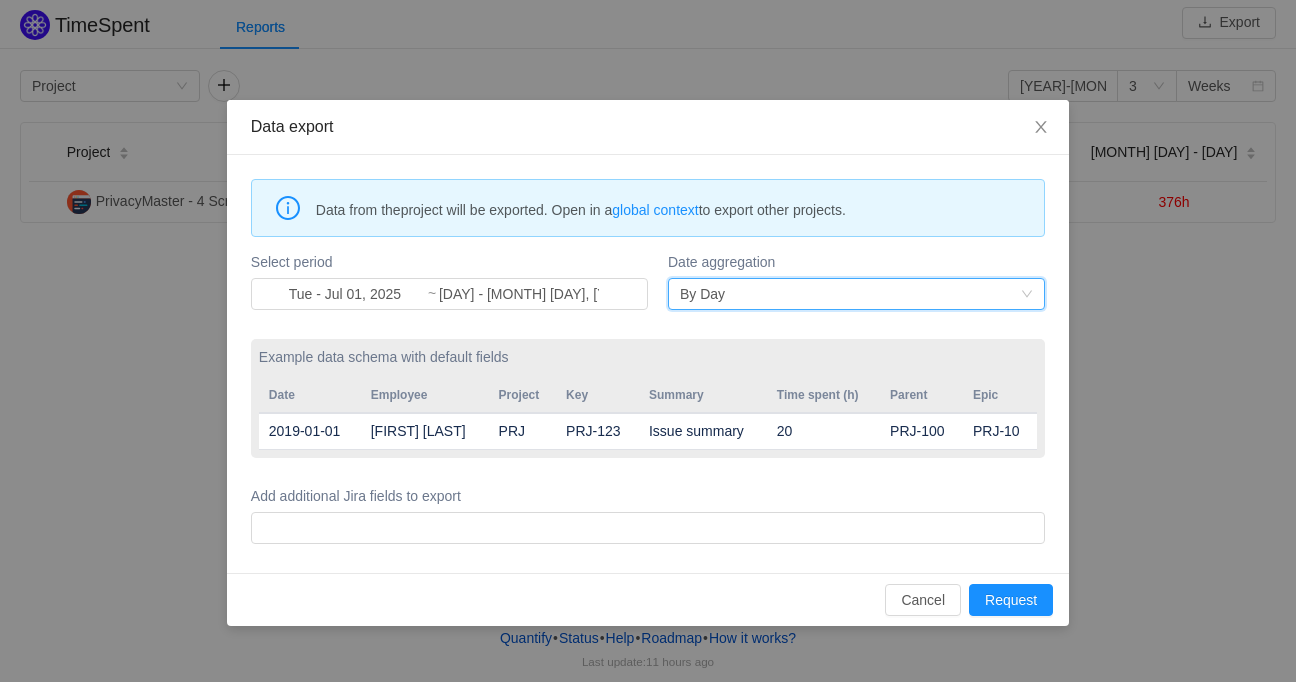 click on "By Day" at bounding box center (850, 294) 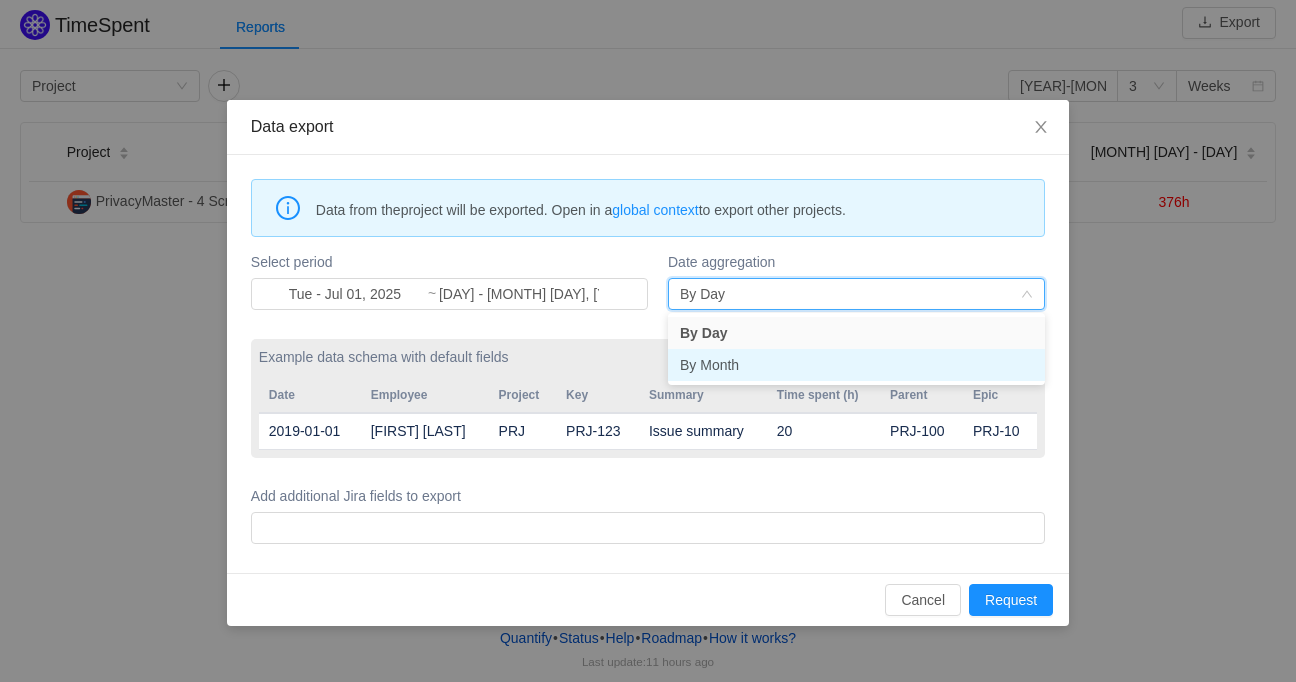click on "By Month" at bounding box center [856, 365] 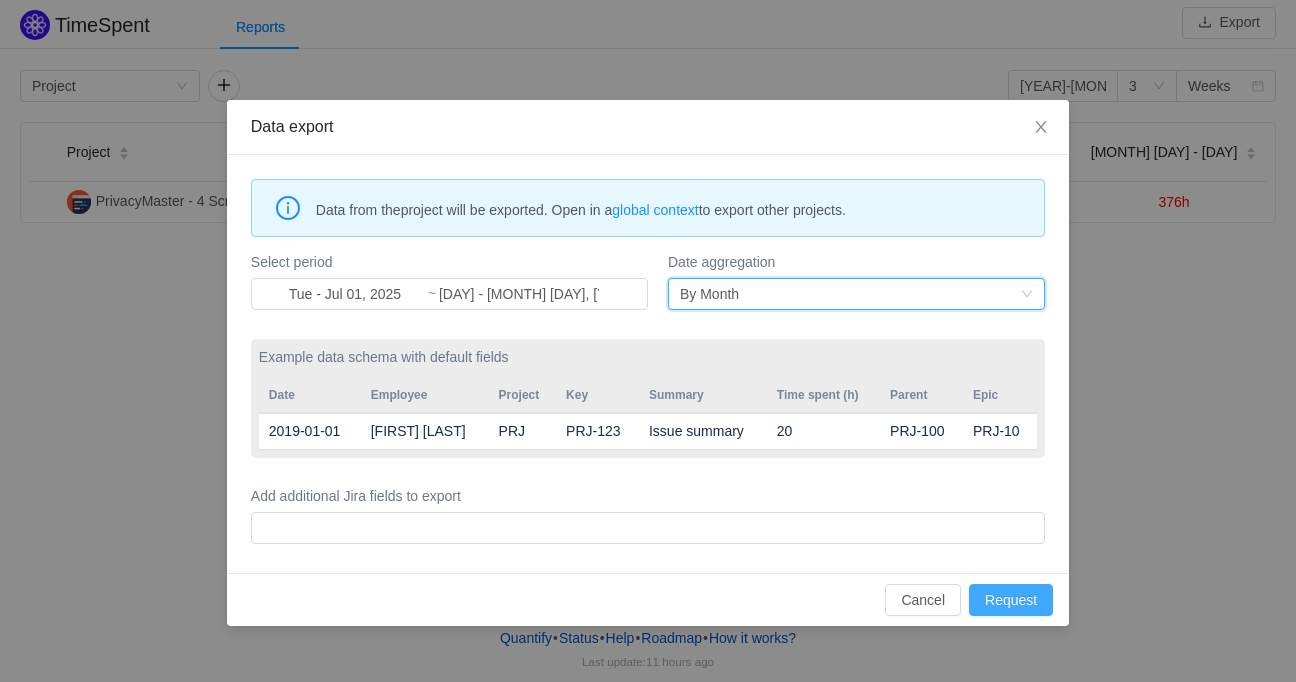 click on "Request" at bounding box center (1011, 600) 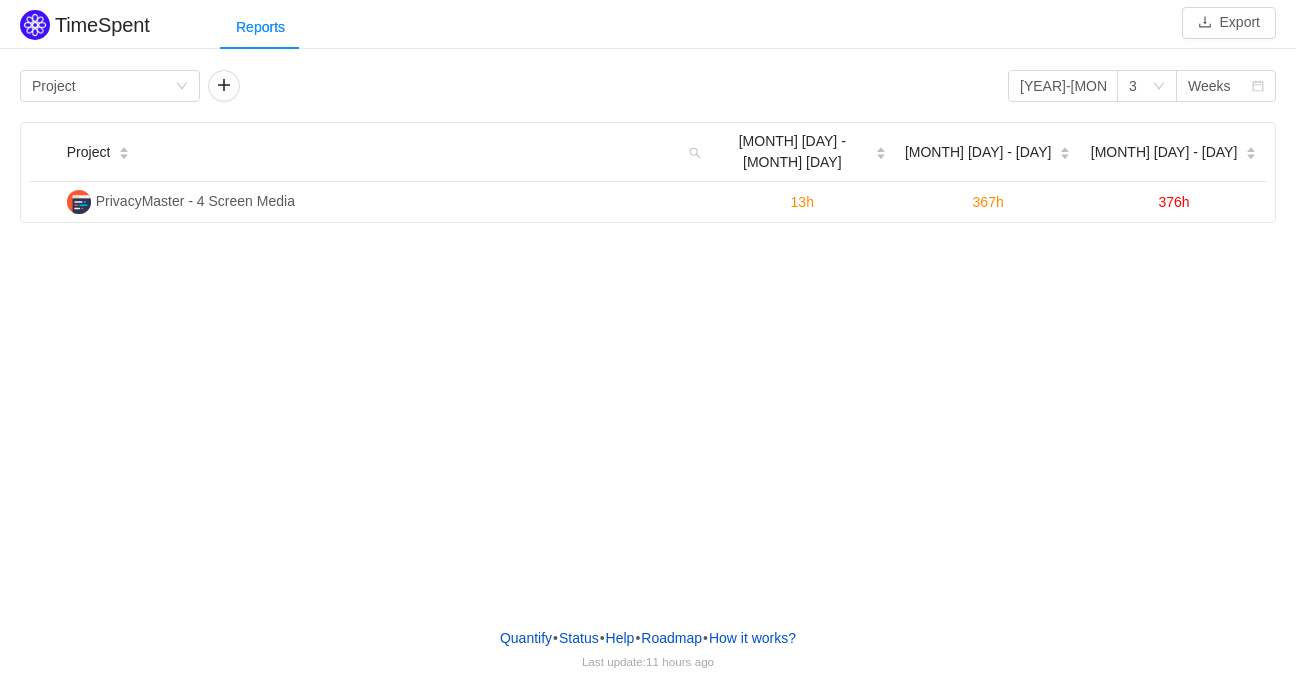drag, startPoint x: 1017, startPoint y: 390, endPoint x: 1013, endPoint y: 368, distance: 22.36068 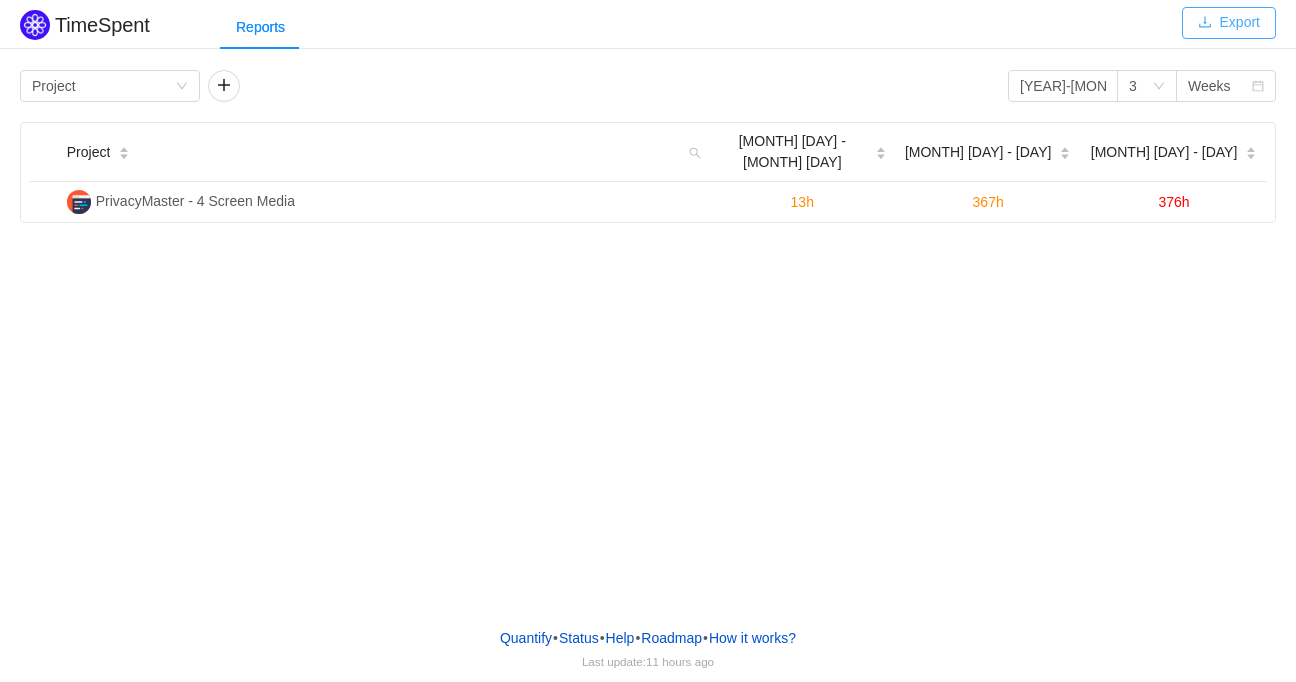 click on "Export" at bounding box center [1229, 23] 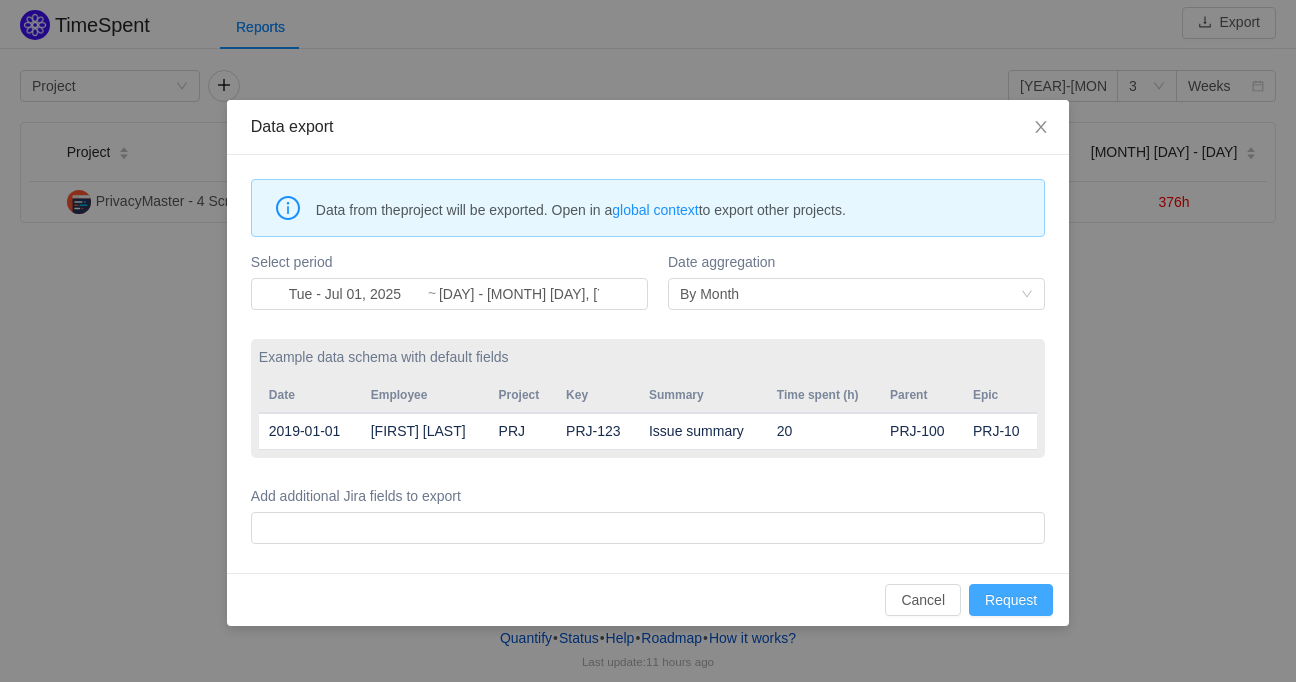 click on "Request" at bounding box center (1011, 600) 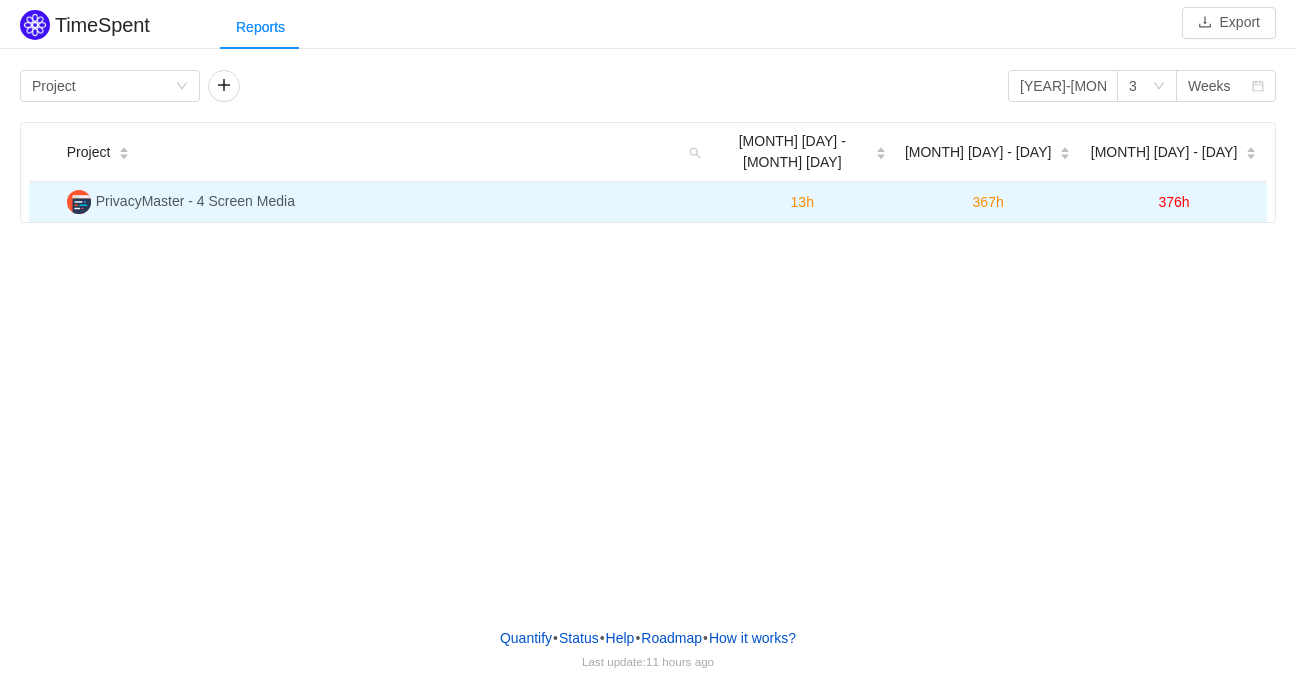 click on "PrivacyMaster - 4 Screen Media" at bounding box center [195, 201] 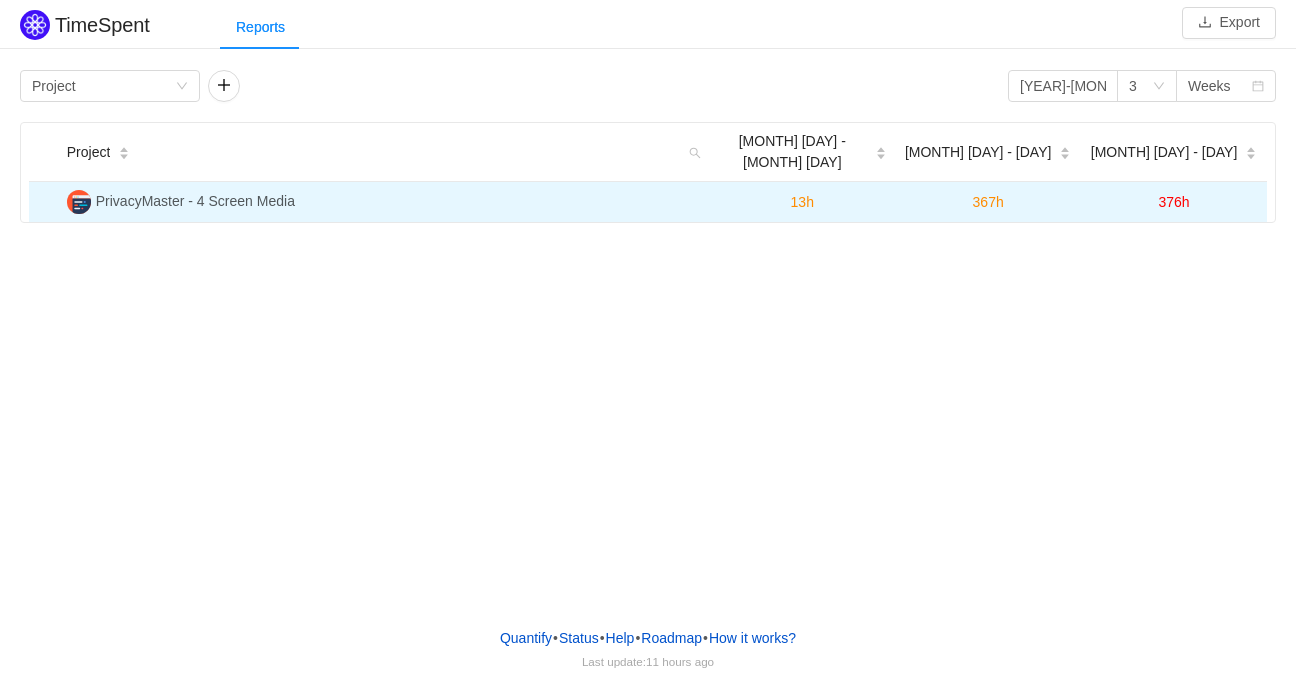 click on "13h" at bounding box center [802, 202] 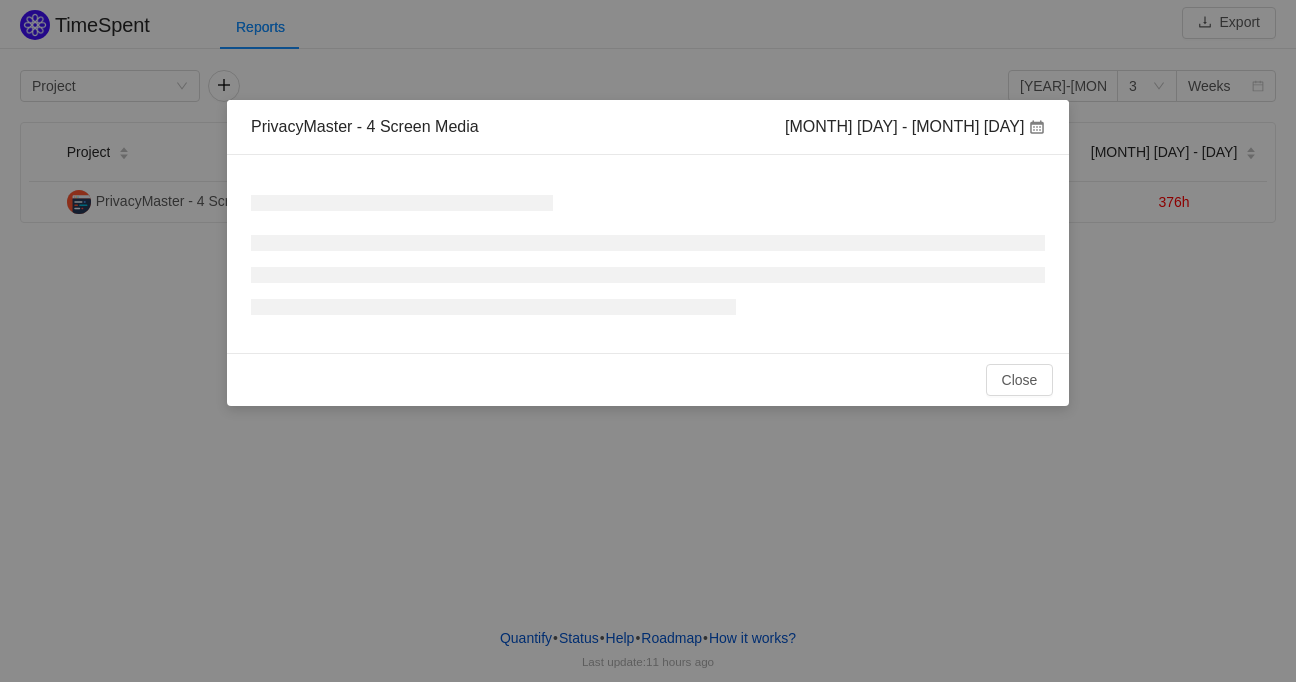 scroll, scrollTop: 0, scrollLeft: 0, axis: both 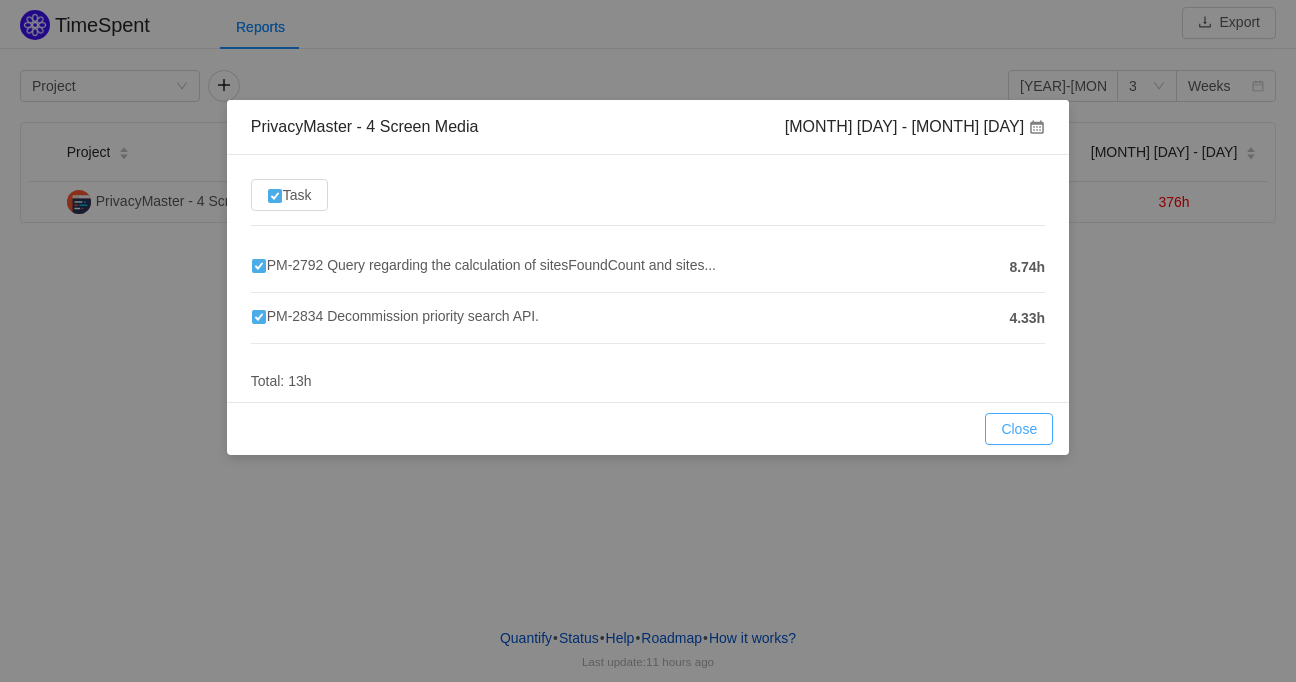 click on "Close" at bounding box center [1019, 429] 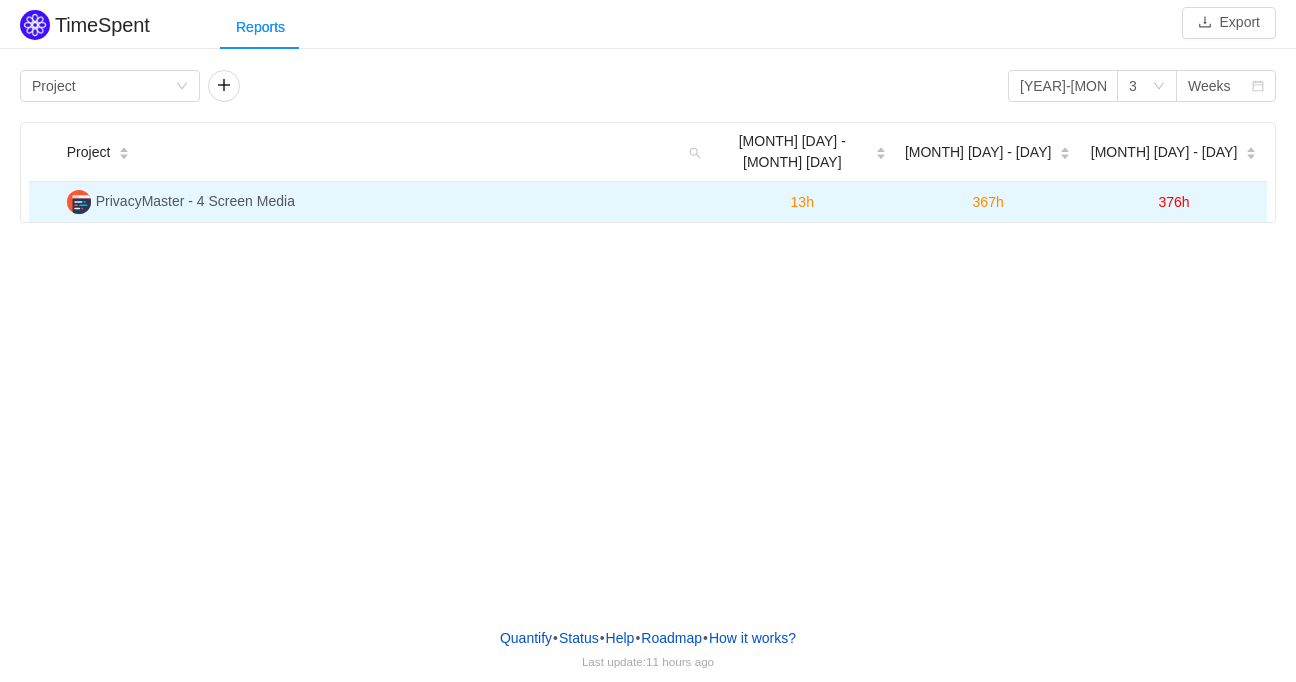 click on "367h" at bounding box center (988, 202) 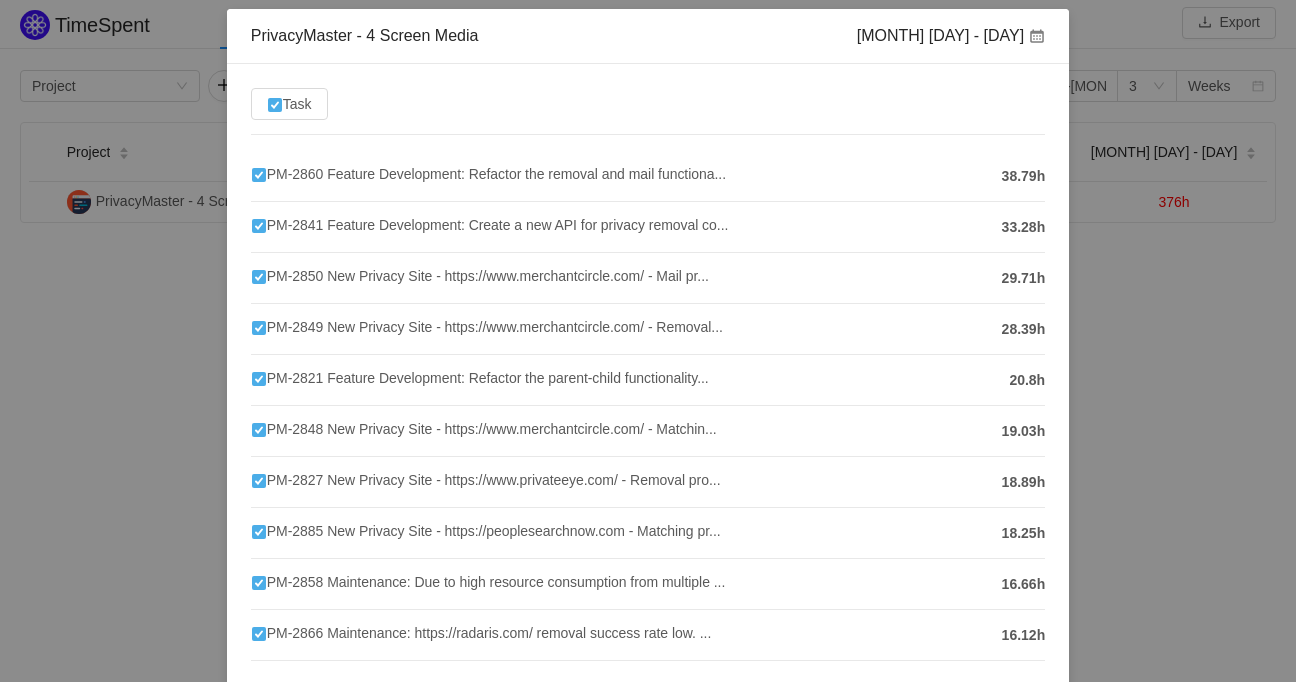 scroll, scrollTop: 28, scrollLeft: 0, axis: vertical 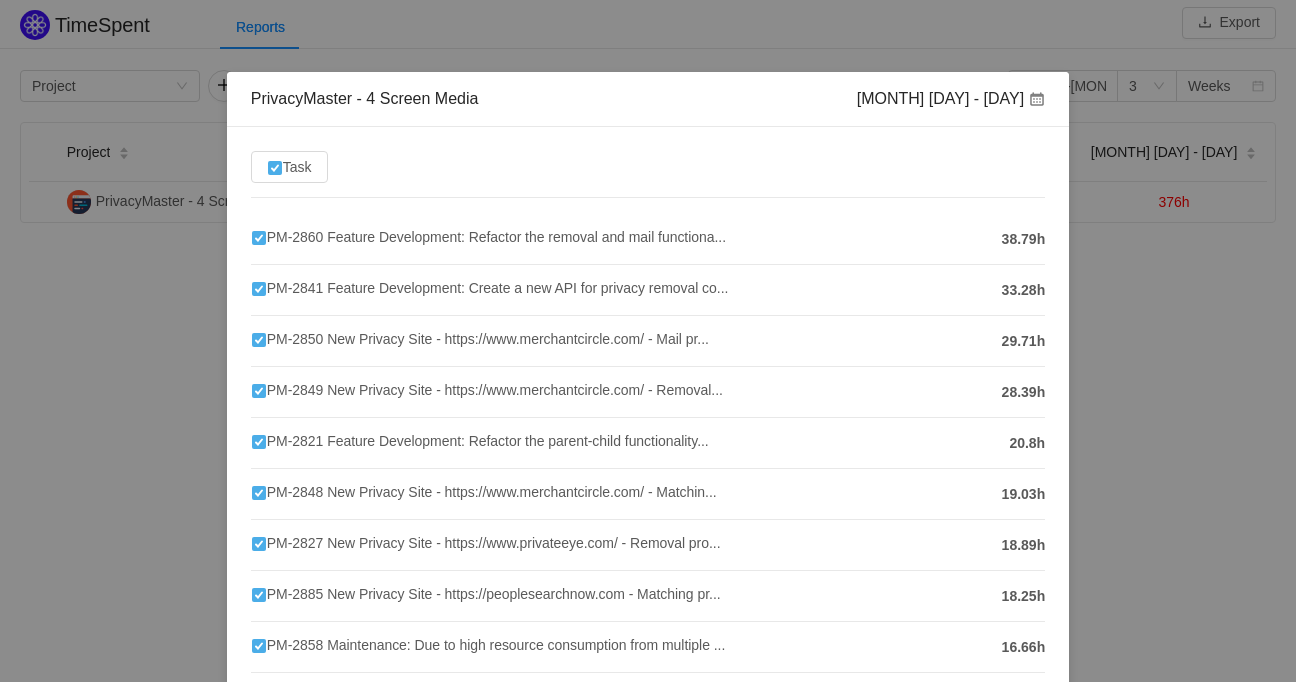 click on "PrivacyMaster - 4 Screen Media   Jun 9 - 15   Task   PM-2860 Feature Development: Refactor the removal and mail functiona...   38.79h   PM-2841 Feature Development: Create a new API for privacy removal co...   33.28h   PM-2850 New Privacy Site - https://www.merchantcircle.com/ - Mail pr...   29.71h   PM-2849 New Privacy Site - https://www.merchantcircle.com/ - Removal...   28.39h   PM-2821 Feature Development: Refactor the parent-child functionality...   20.8h   PM-2848 New Privacy Site - https://www.merchantcircle.com/ - Matchin...   19.03h   PM-2827 New Privacy Site - https://www.privateeye.com/ - Removal pro...   18.89h   PM-2885 New Privacy Site - https://peoplesearchnow.com - Matching pr...   18.25h   PM-2858 Maintenance: Due to high resource consumption from multiple ...   16.66h   PM-2866 Maintenance: https://radaris.com/ removal success rate low. ...   16.12h   Total: 378h  1-10 of 33 items 1 2 3 4 Close OK" at bounding box center (648, 341) 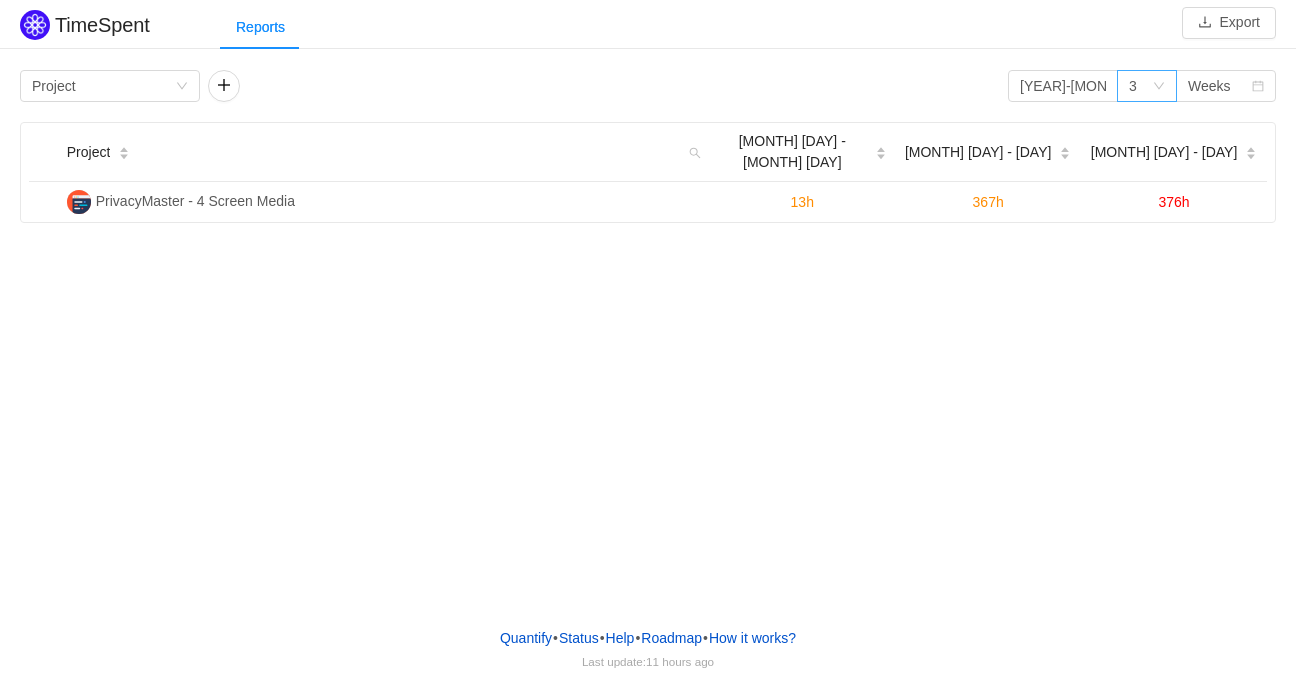 click on "3" at bounding box center (1140, 86) 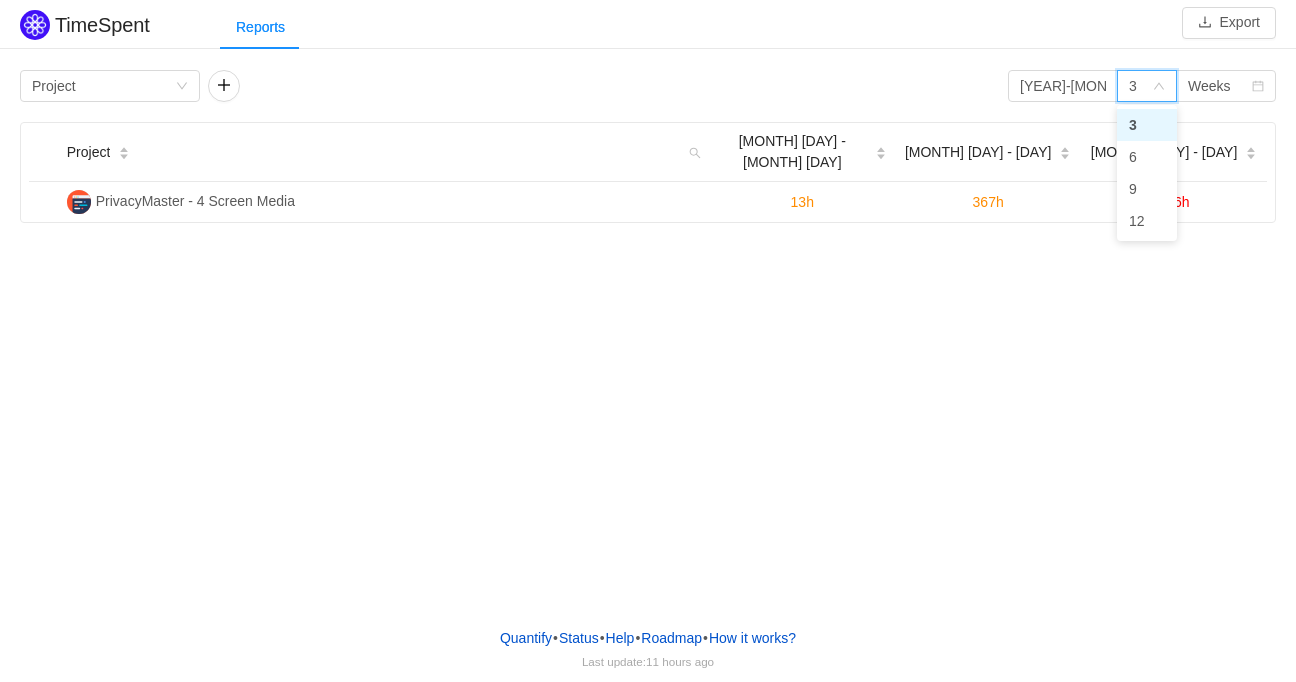 drag, startPoint x: 1152, startPoint y: 87, endPoint x: 1121, endPoint y: 81, distance: 31.575306 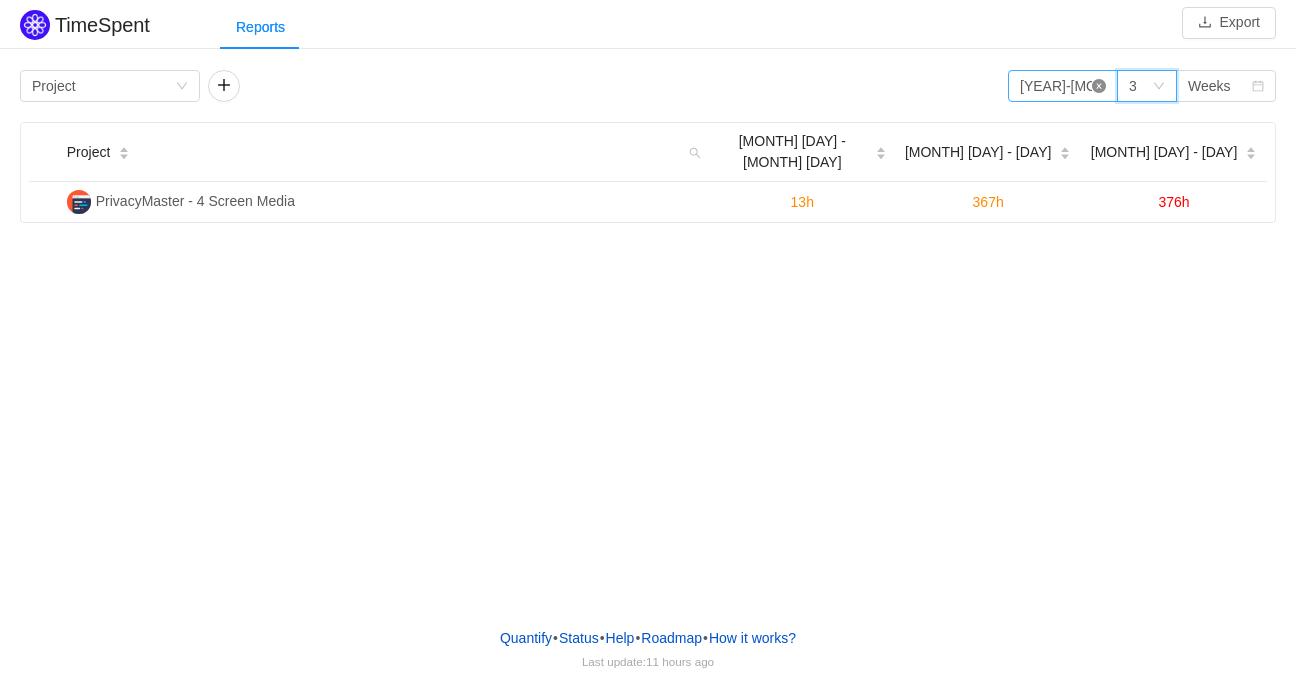 click 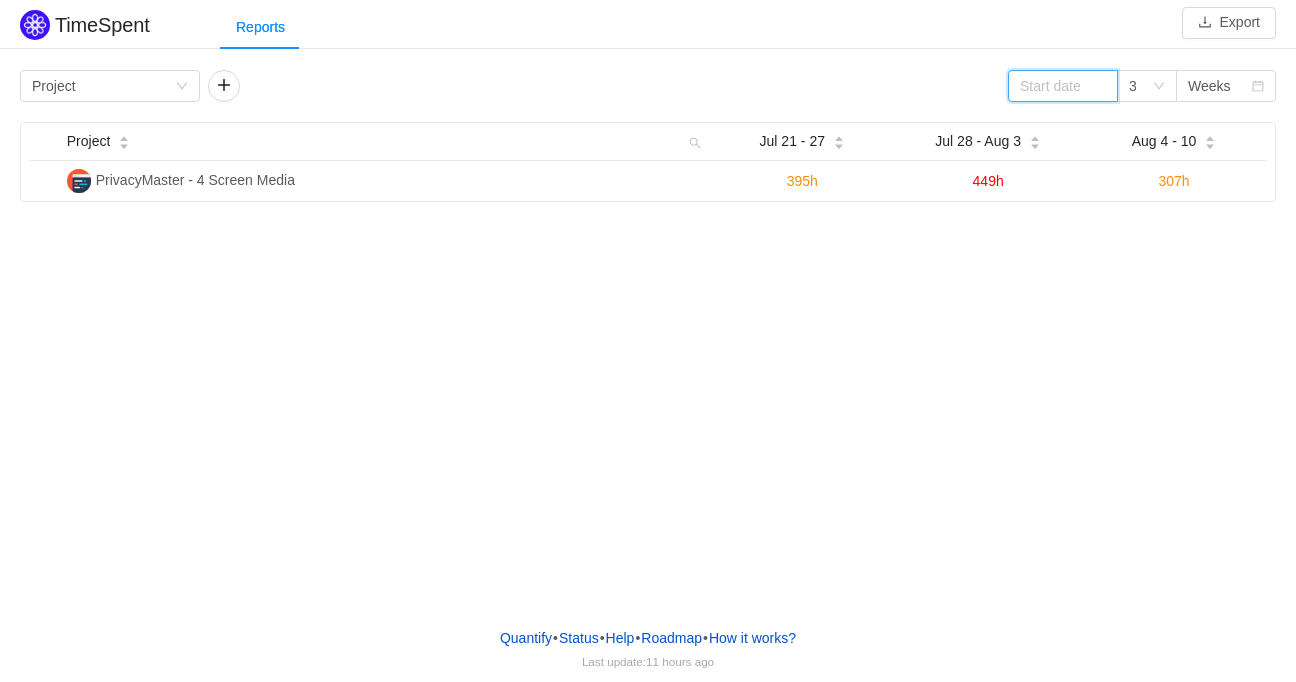 click at bounding box center [1063, 86] 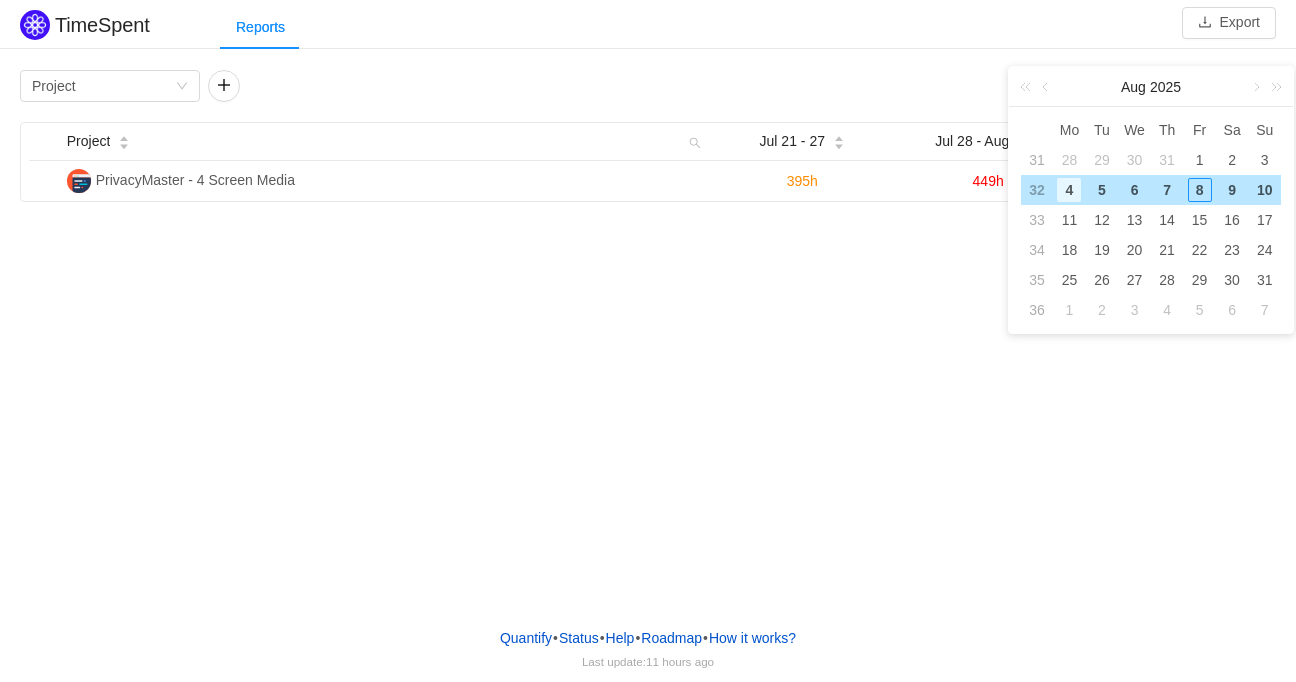 click on "4" at bounding box center [1069, 190] 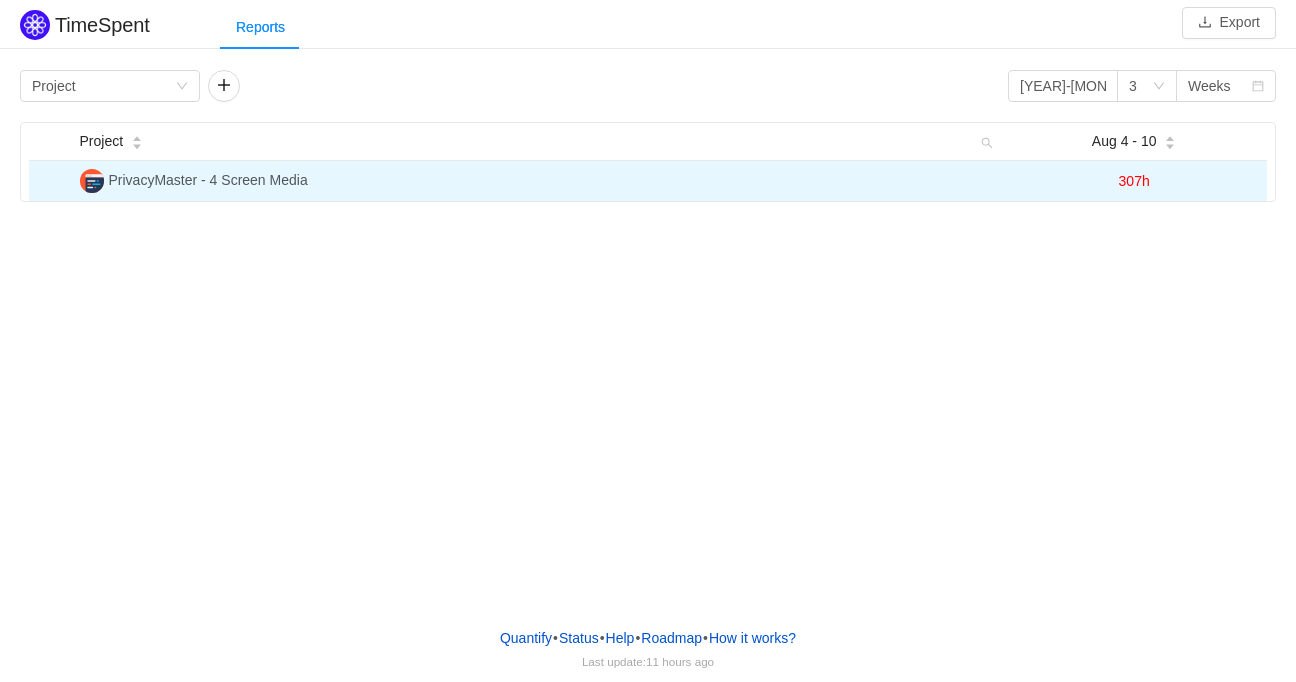 click on "PrivacyMaster - 4 Screen Media" at bounding box center (208, 180) 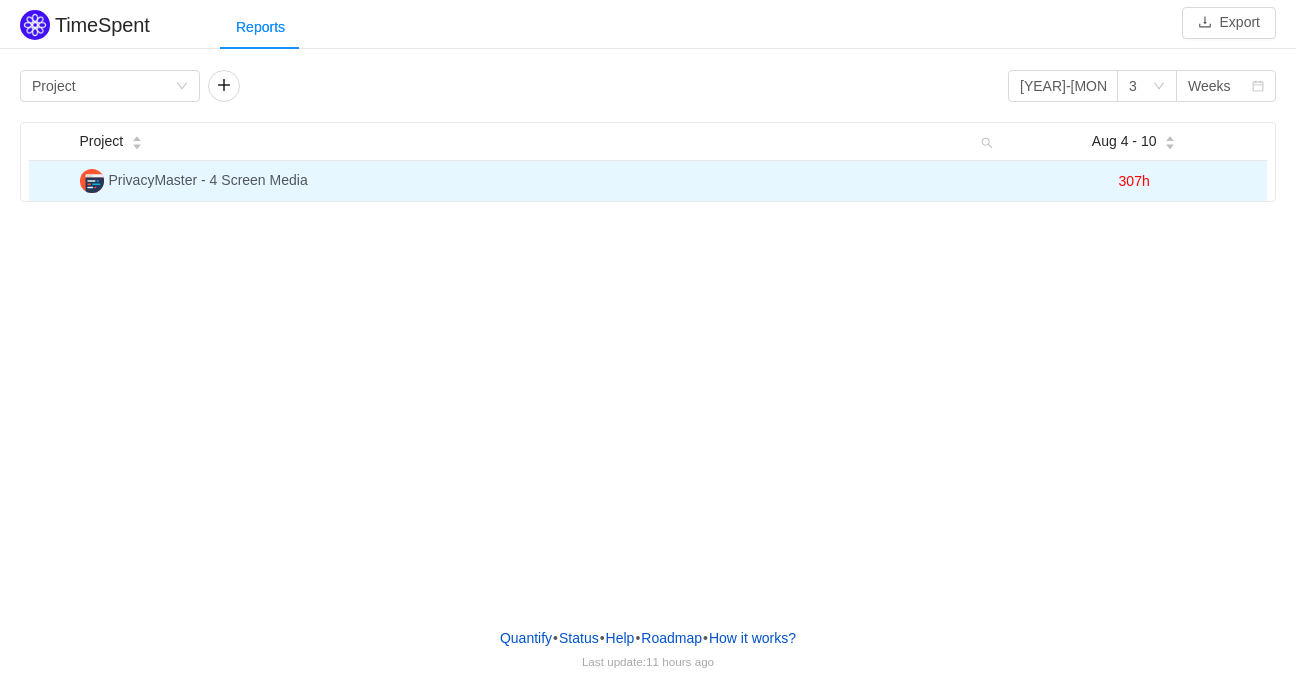 click at bounding box center (92, 181) 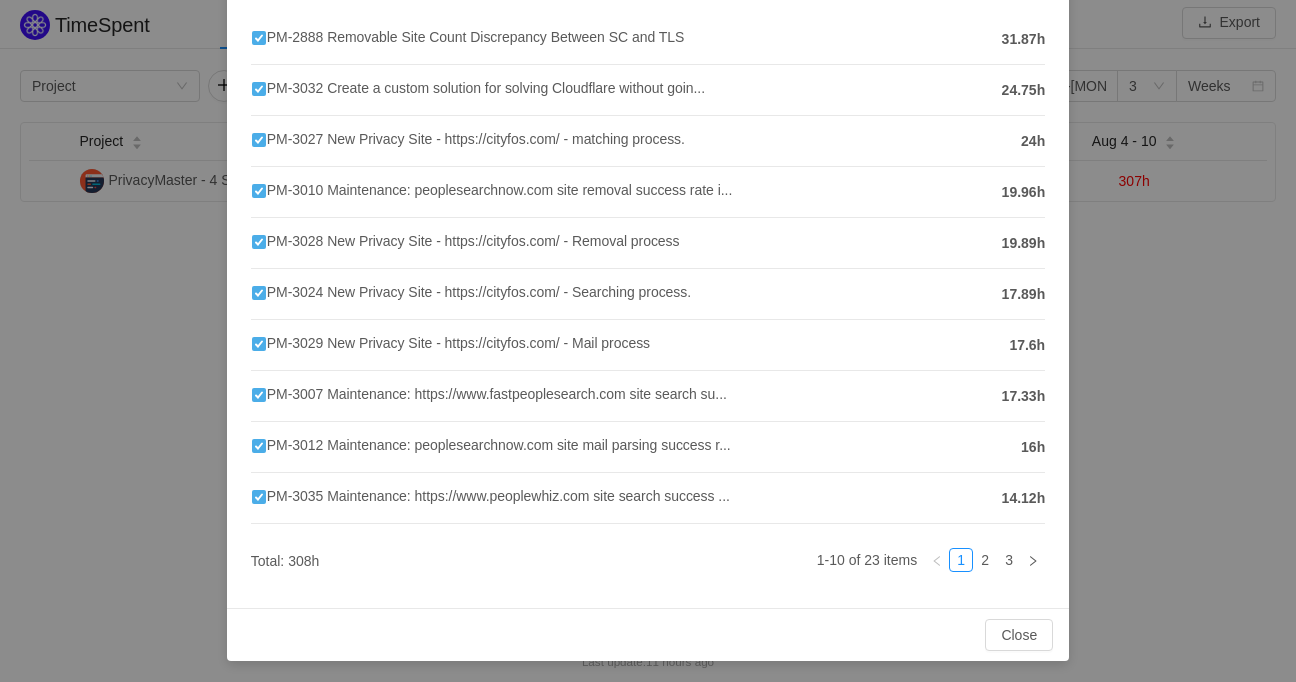 scroll, scrollTop: 0, scrollLeft: 0, axis: both 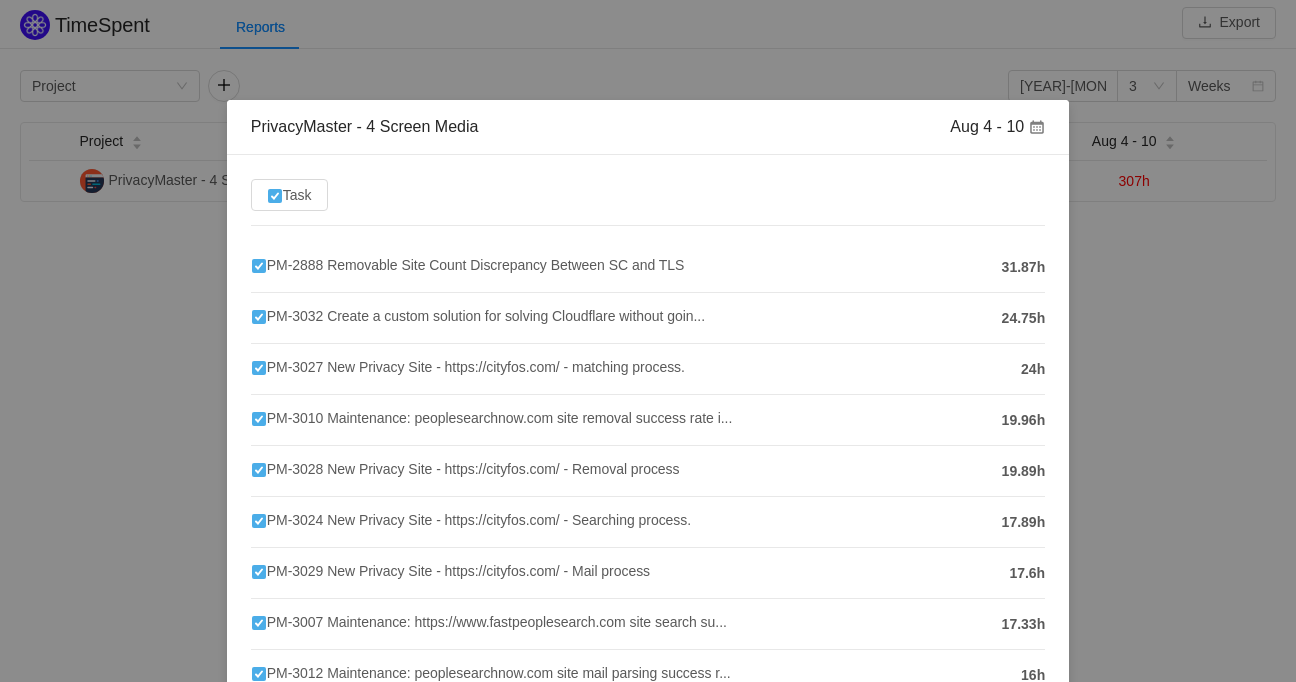 drag, startPoint x: 411, startPoint y: 319, endPoint x: 89, endPoint y: 332, distance: 322.26233 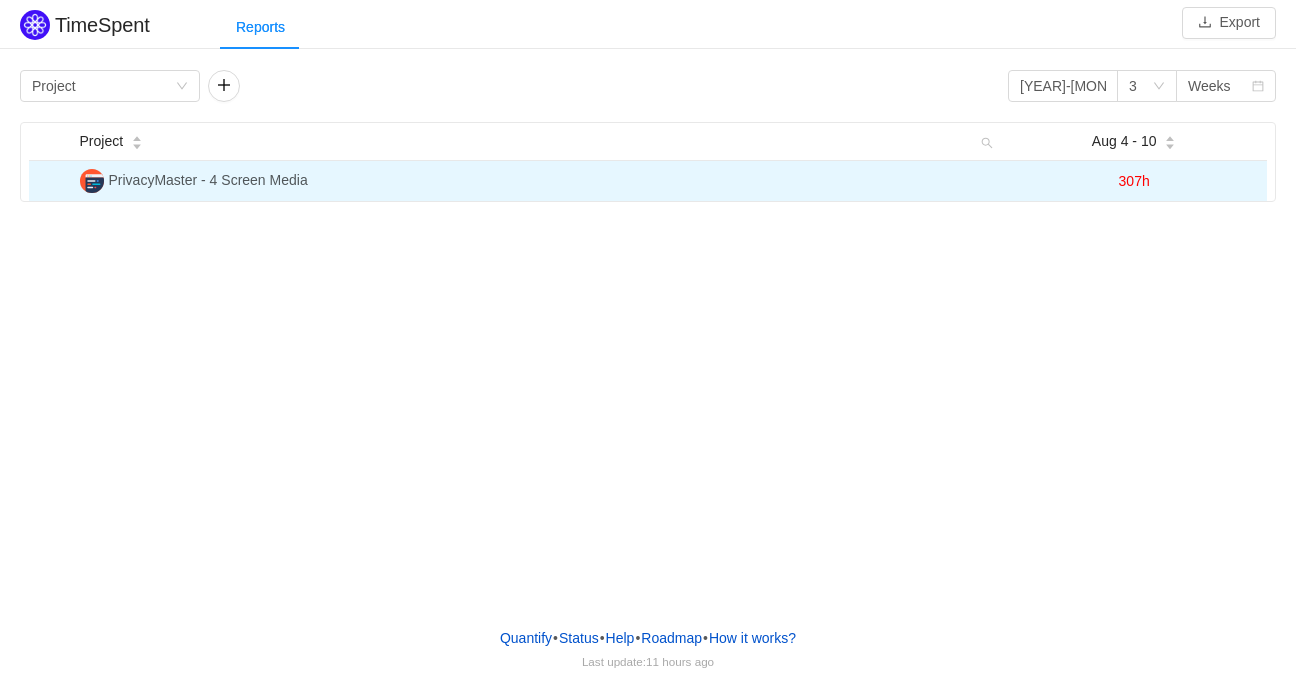 click on "307h" at bounding box center (1134, 181) 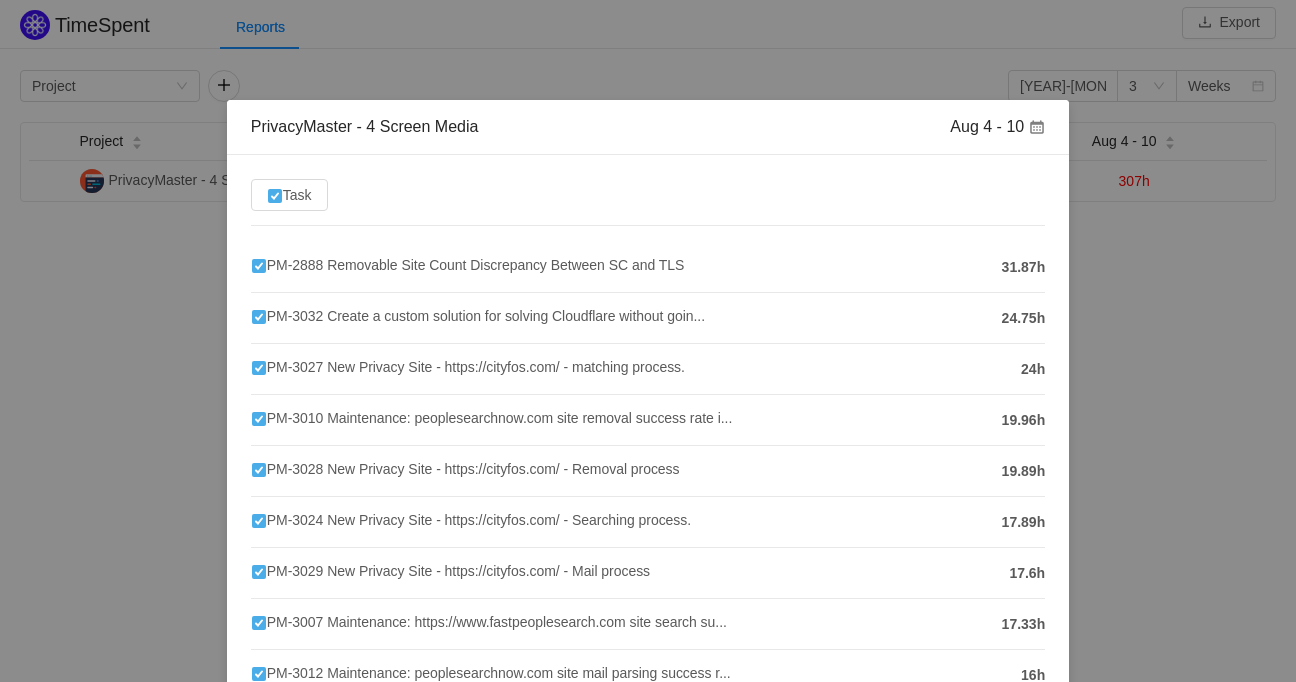 click on "PrivacyMaster - 4 Screen Media   Aug 4 - 10   Task   PM-2888 Removable Site Count Discrepancy Between SC and TLS   31.87h   PM-3032 Create a custom solution for solving Cloudflare without goin...   24.75h   PM-3027 New Privacy Site - https://cityfos.com/ - matching process.   24h   PM-3010 Maintenance: peoplesearchnow.com site removal success rate i...   19.96h   PM-3028 New Privacy Site - https://cityfos.com/ - Removal process   19.89h   PM-3024 New Privacy Site - https://cityfos.com/ - Searching process.   17.89h   PM-3029 New Privacy Site - https://cityfos.com/ - Mail process   17.6h   PM-3007 Maintenance: https://www.fastpeoplesearch.com site search su...   17.33h   PM-3012 Maintenance: peoplesearchnow.com site mail parsing success r...   16h   PM-3035 Maintenance: https://www.peoplewhiz.com site search success ...   14.12h   Total: 308h  1-10 of 23 items 1 2 3 Close OK" at bounding box center (648, 341) 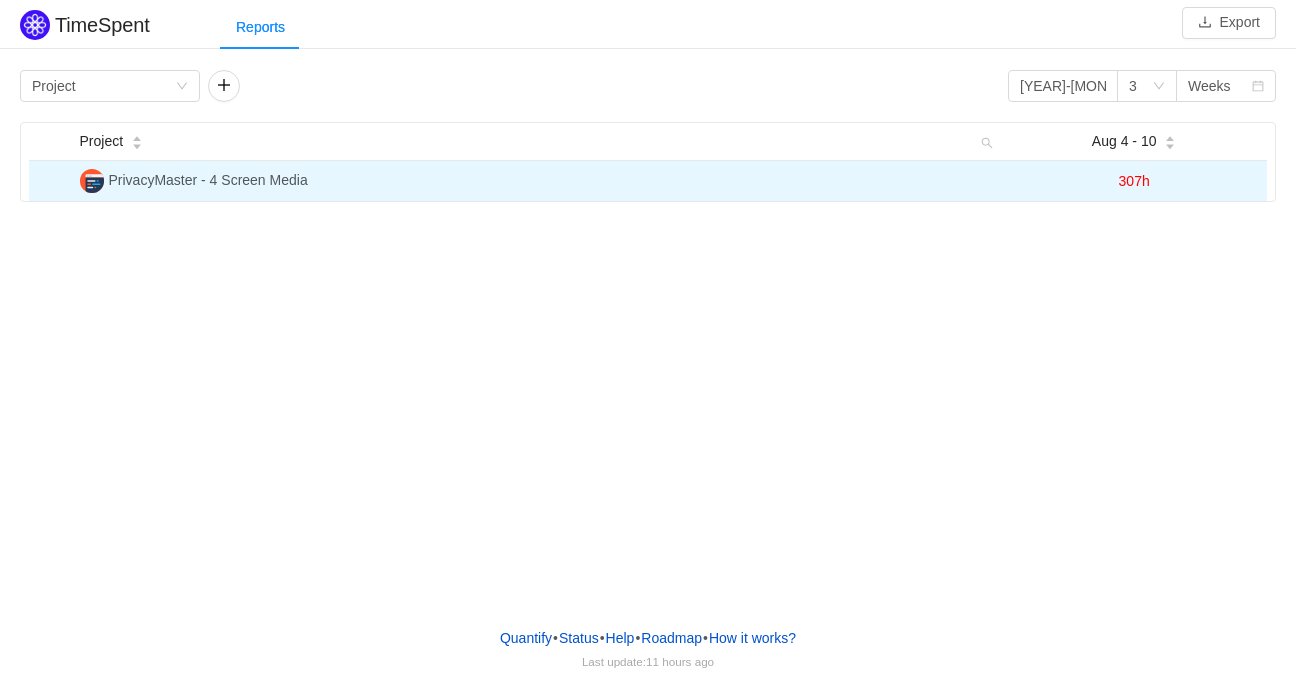 click on "307h" at bounding box center [1134, 181] 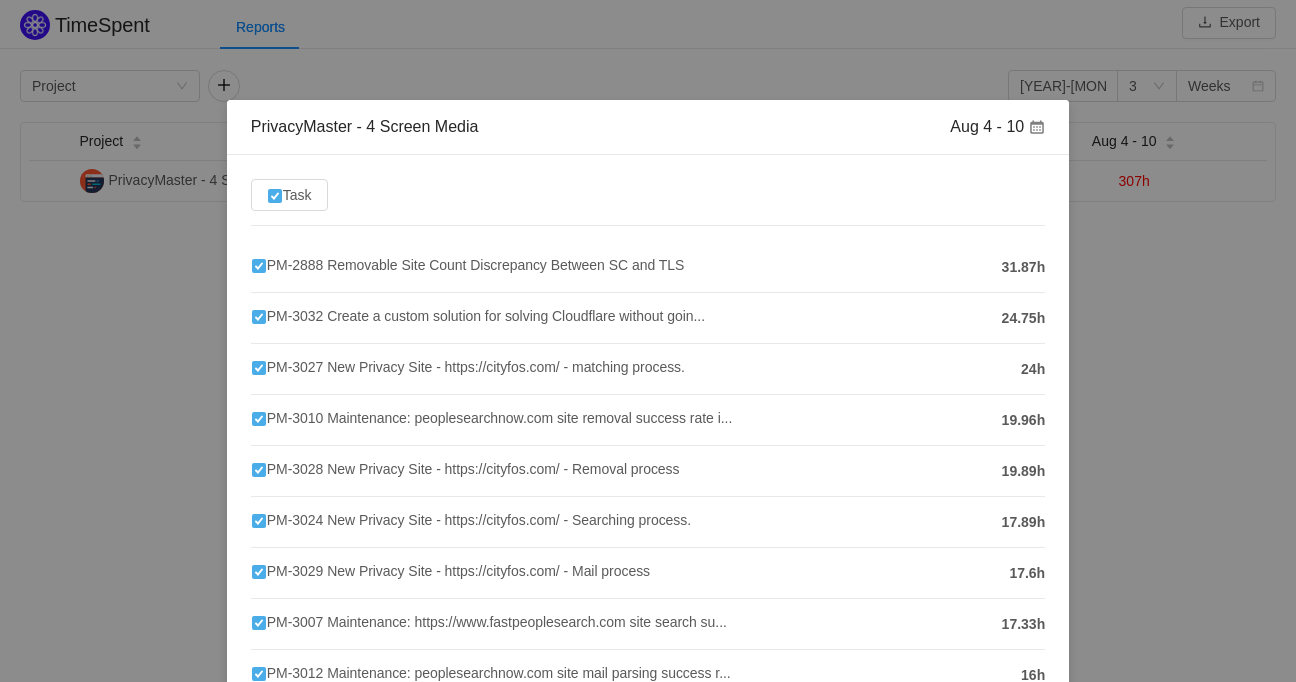 click on "PrivacyMaster - 4 Screen Media   Aug 4 - 10   Task   PM-2888 Removable Site Count Discrepancy Between SC and TLS   31.87h   PM-3032 Create a custom solution for solving Cloudflare without goin...   24.75h   PM-3027 New Privacy Site - https://cityfos.com/ - matching process.   24h   PM-3010 Maintenance: peoplesearchnow.com site removal success rate i...   19.96h   PM-3028 New Privacy Site - https://cityfos.com/ - Removal process   19.89h   PM-3024 New Privacy Site - https://cityfos.com/ - Searching process.   17.89h   PM-3029 New Privacy Site - https://cityfos.com/ - Mail process   17.6h   PM-3007 Maintenance: https://www.fastpeoplesearch.com site search su...   17.33h   PM-3012 Maintenance: peoplesearchnow.com site mail parsing success r...   16h   PM-3035 Maintenance: https://www.peoplewhiz.com site search success ...   14.12h   Total: 308h  1-10 of 23 items 1 2 3 Close OK" at bounding box center [648, 341] 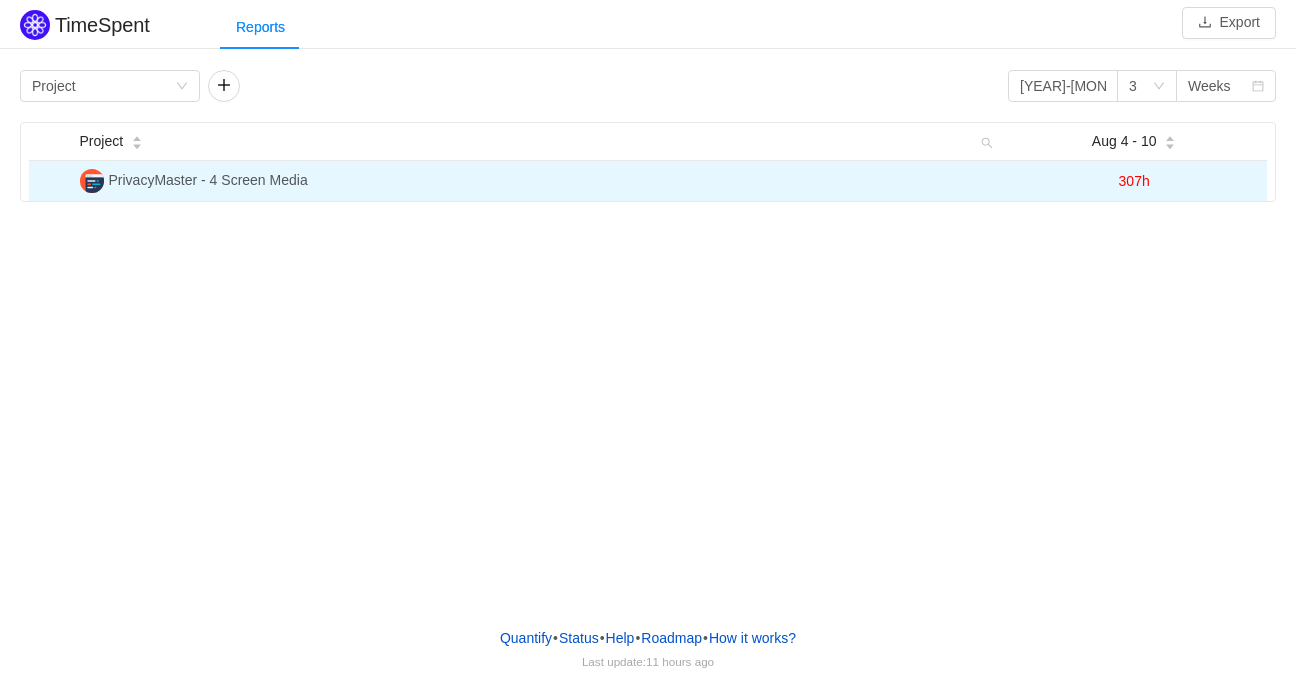 click on "307h" at bounding box center (1134, 181) 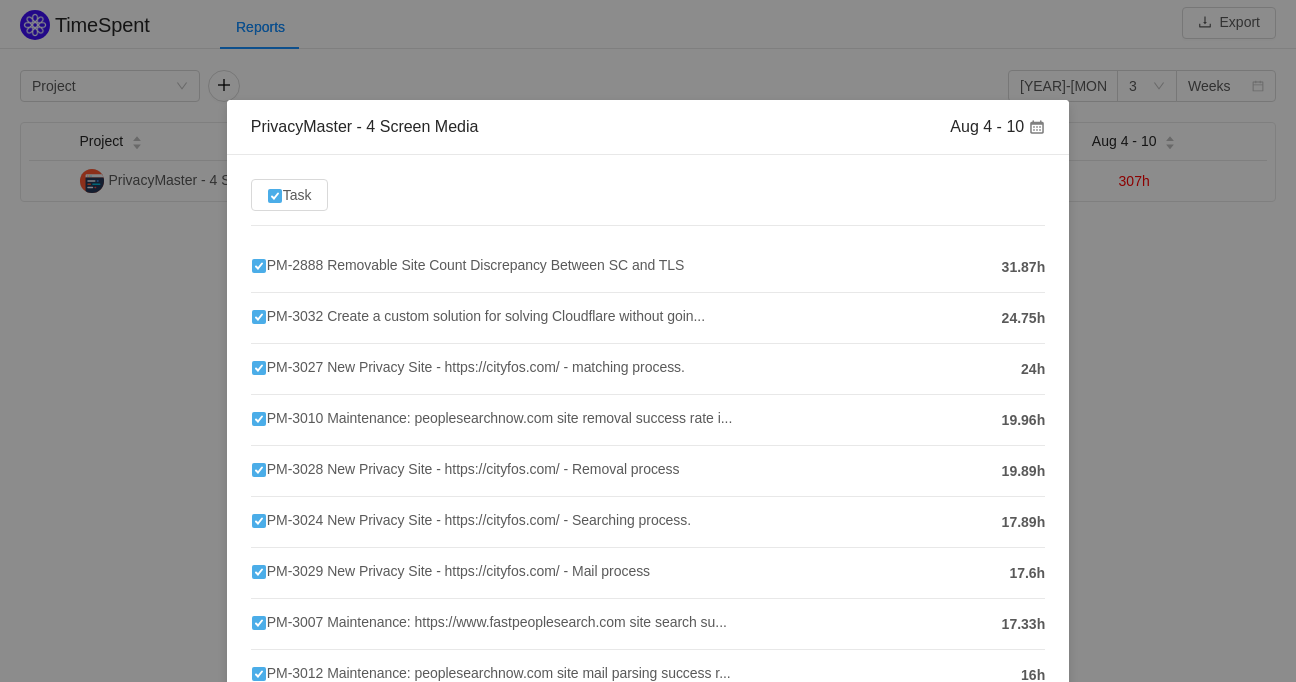 click on "PrivacyMaster - 4 Screen Media   Aug 4 - 10   Task   PM-2888 Removable Site Count Discrepancy Between SC and TLS   31.87h   PM-3032 Create a custom solution for solving Cloudflare without goin...   24.75h   PM-3027 New Privacy Site - https://cityfos.com/ - matching process.   24h   PM-3010 Maintenance: peoplesearchnow.com site removal success rate i...   19.96h   PM-3028 New Privacy Site - https://cityfos.com/ - Removal process   19.89h   PM-3024 New Privacy Site - https://cityfos.com/ - Searching process.   17.89h   PM-3029 New Privacy Site - https://cityfos.com/ - Mail process   17.6h   PM-3007 Maintenance: https://www.fastpeoplesearch.com site search su...   17.33h   PM-3012 Maintenance: peoplesearchnow.com site mail parsing success r...   16h   PM-3035 Maintenance: https://www.peoplewhiz.com site search success ...   14.12h   Total: 308h  1-10 of 23 items 1 2 3 Close OK" at bounding box center [648, 341] 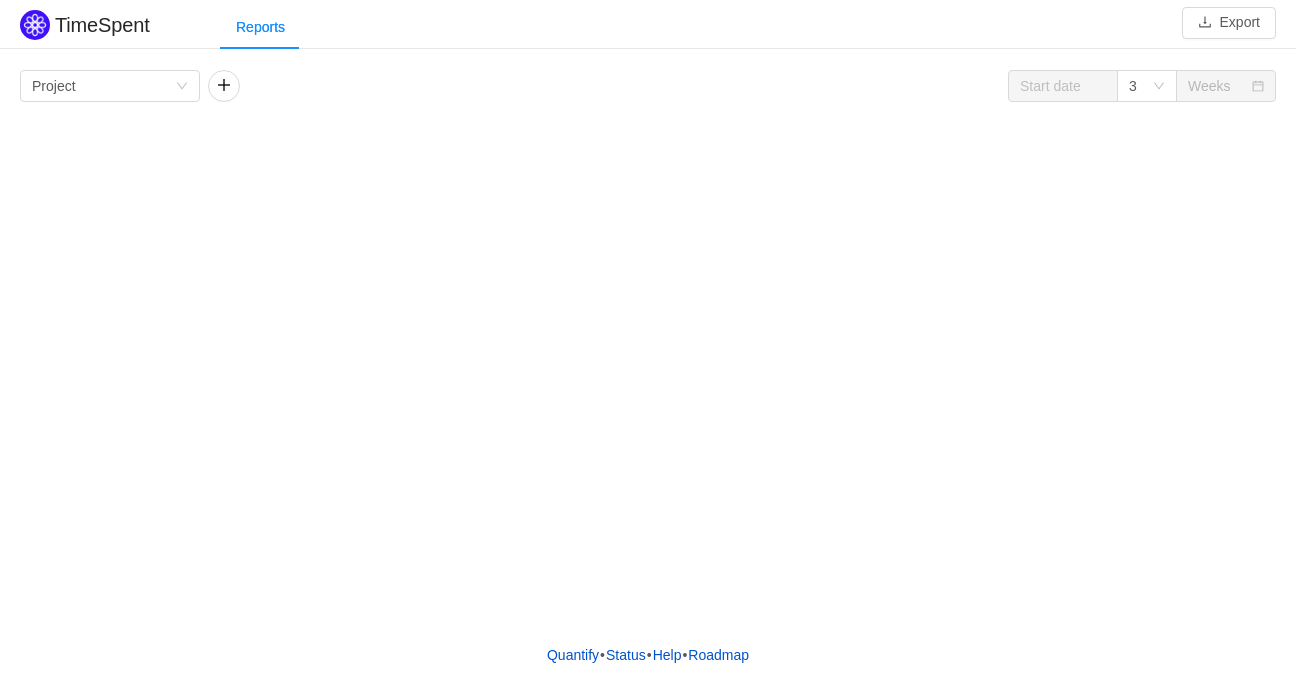 scroll, scrollTop: 0, scrollLeft: 0, axis: both 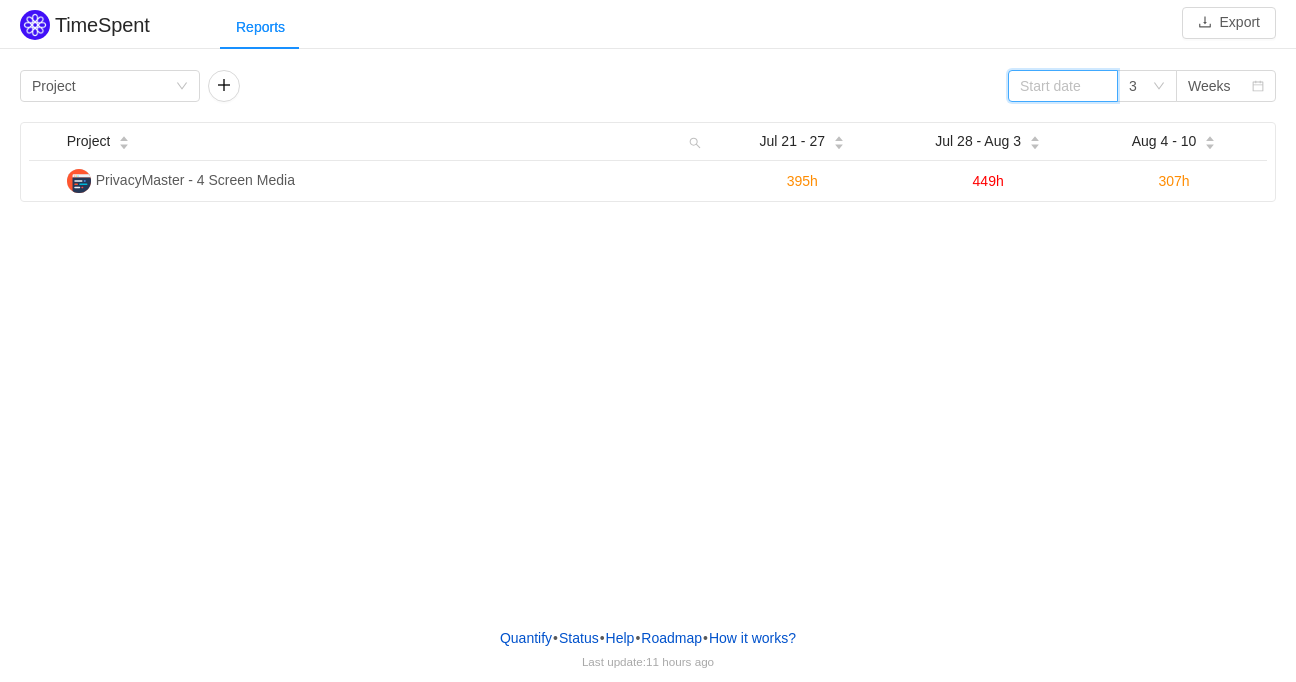 click at bounding box center [1063, 86] 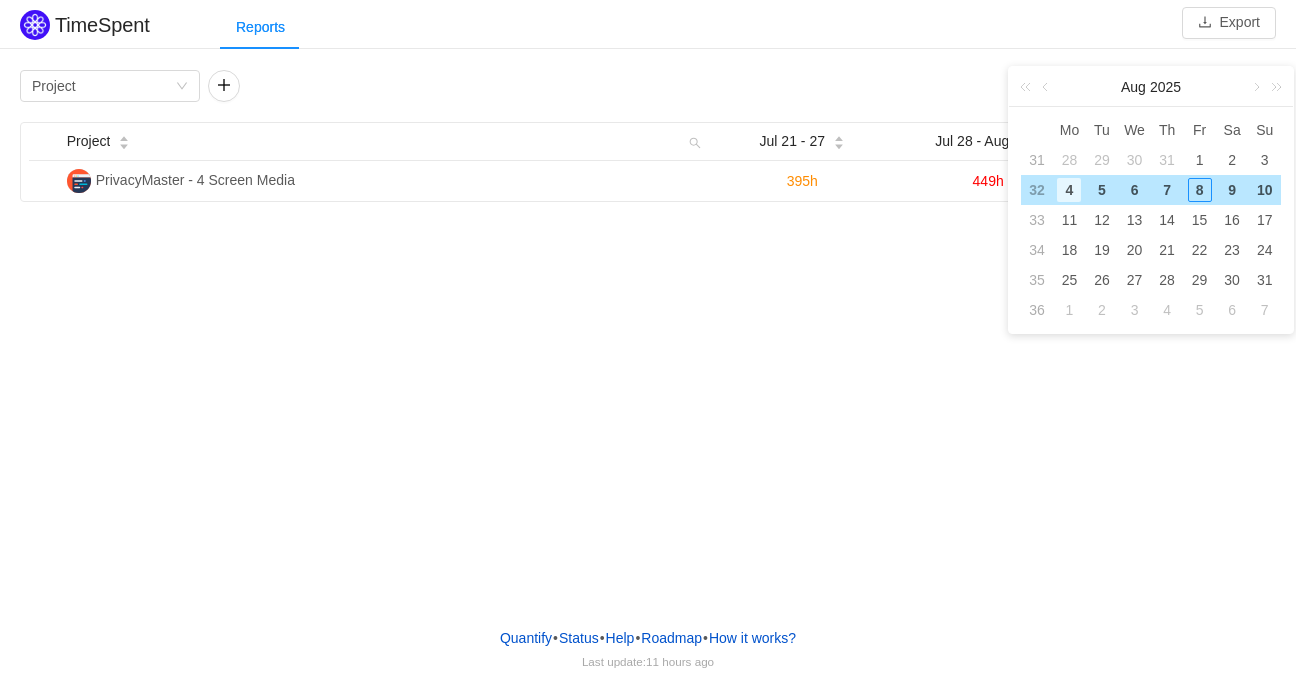 click on "4" at bounding box center (1069, 190) 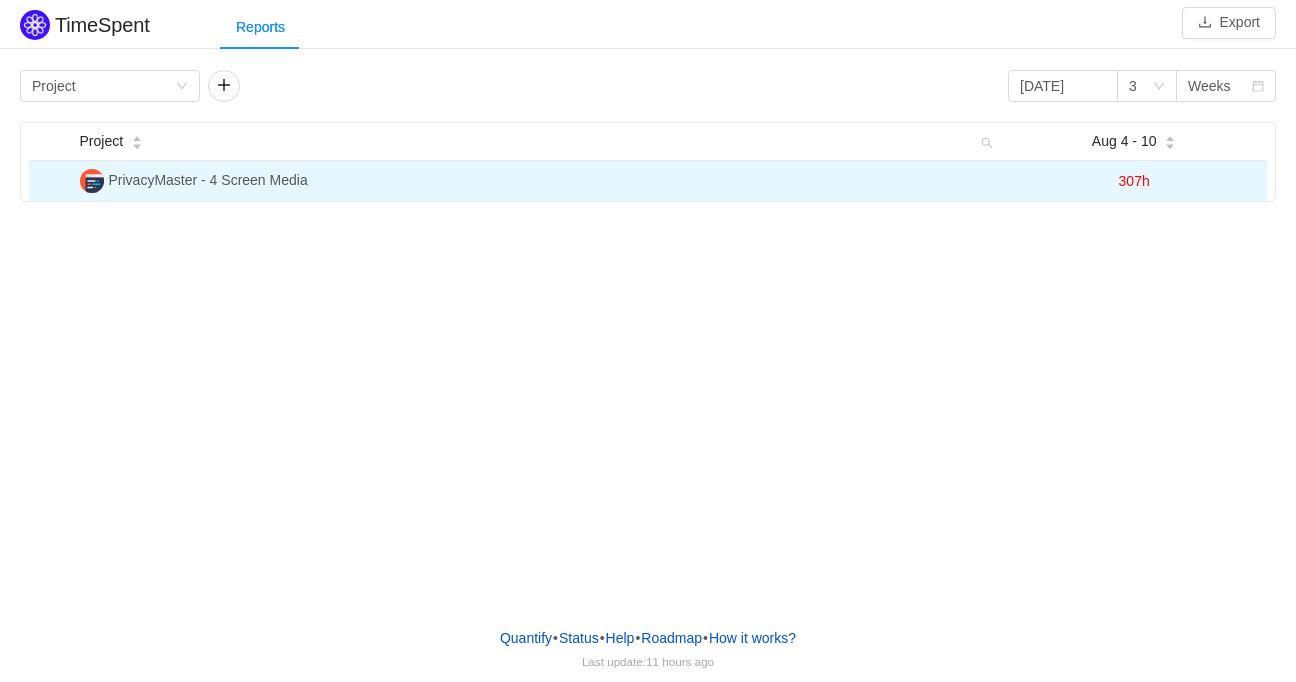 click on "307h" at bounding box center (1134, 181) 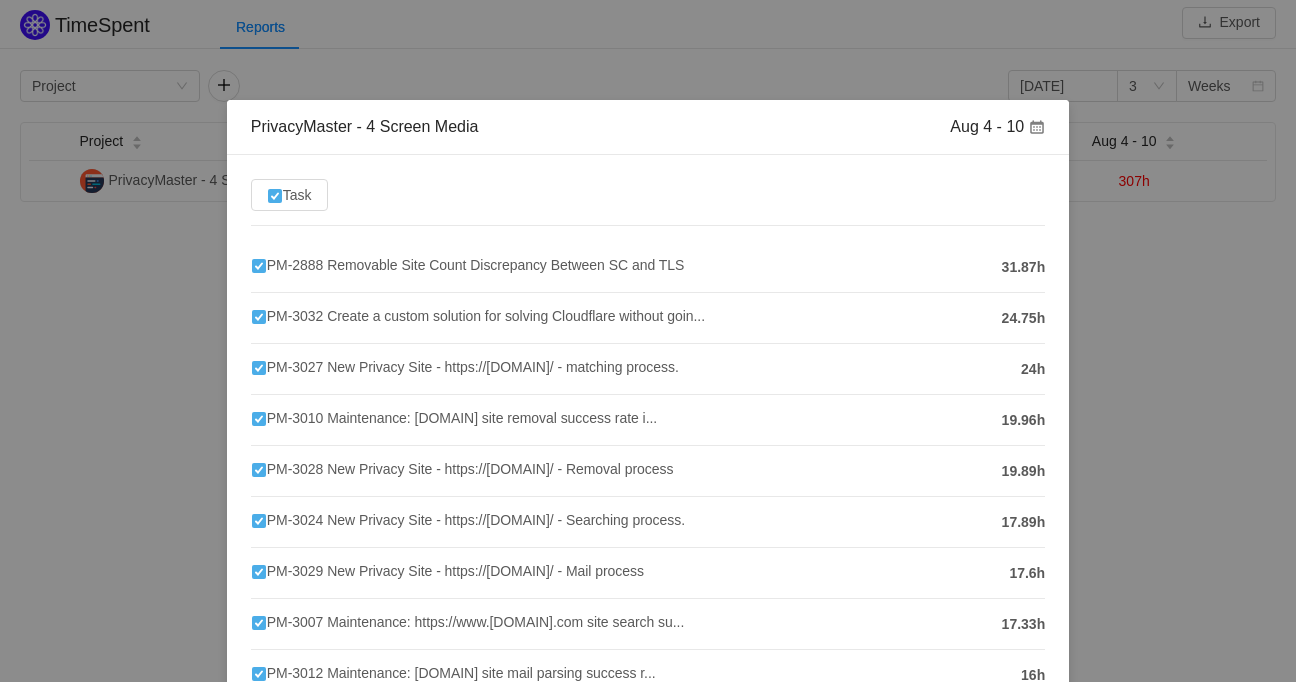 click on "PrivacyMaster - 4 Screen Media   Aug 4 - 10   Task   PM-2888 Removable Site Count Discrepancy Between SC and TLS   31.87h   PM-3032 Create a custom solution for solving Cloudflare without goin...   24.75h   PM-3027 New Privacy Site - https://cityfos.com/ - matching process.   24h   PM-3010 Maintenance: peoplesearchnow.com site removal success rate i...   19.96h   PM-3028 New Privacy Site - https://cityfos.com/ - Removal process   19.89h   PM-3024 New Privacy Site - https://cityfos.com/ - Searching process.   17.89h   PM-3029 New Privacy Site - https://cityfos.com/ - Mail process   17.6h   PM-3007 Maintenance: https://www.fastpeoplesearch.com site search su...   17.33h   PM-3012 Maintenance: peoplesearchnow.com site mail parsing success r...   16h   PM-3035 Maintenance: https://www.peoplewhiz.com site search success ...   14.12h   Total: 308h  1-10 of 23 items 1 2 3 Close OK" at bounding box center (648, 341) 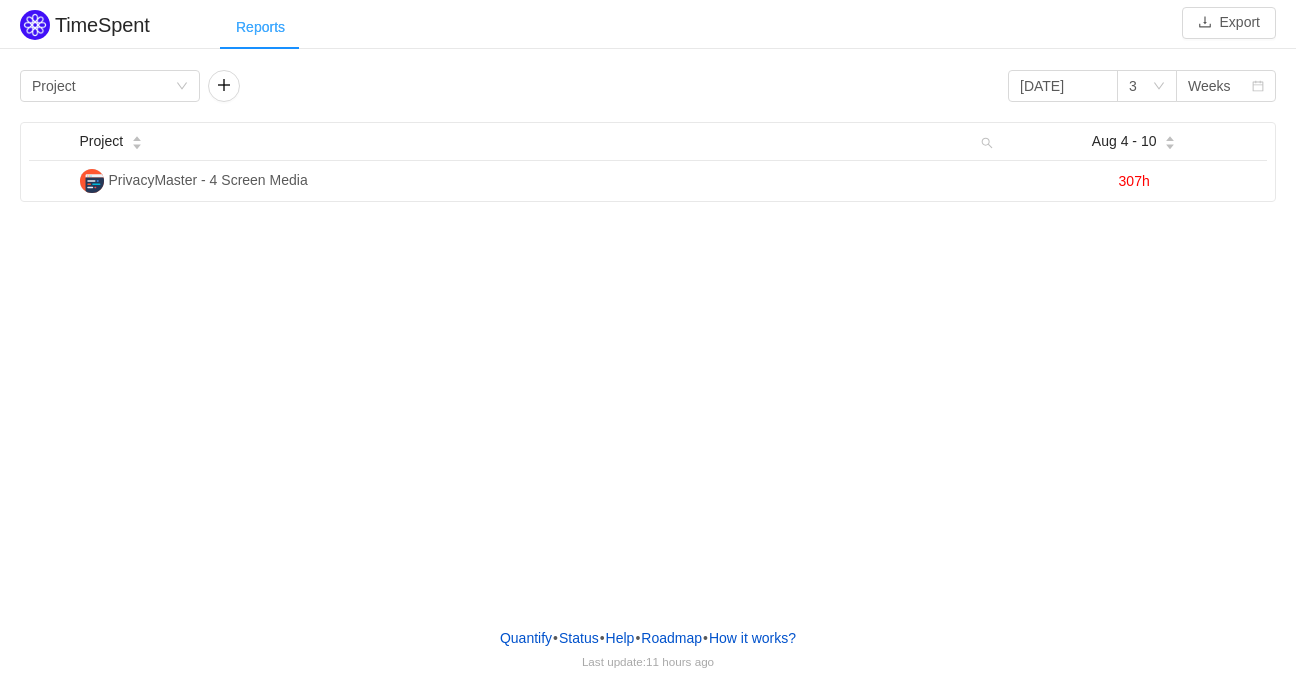 click on "Reports" at bounding box center [260, 27] 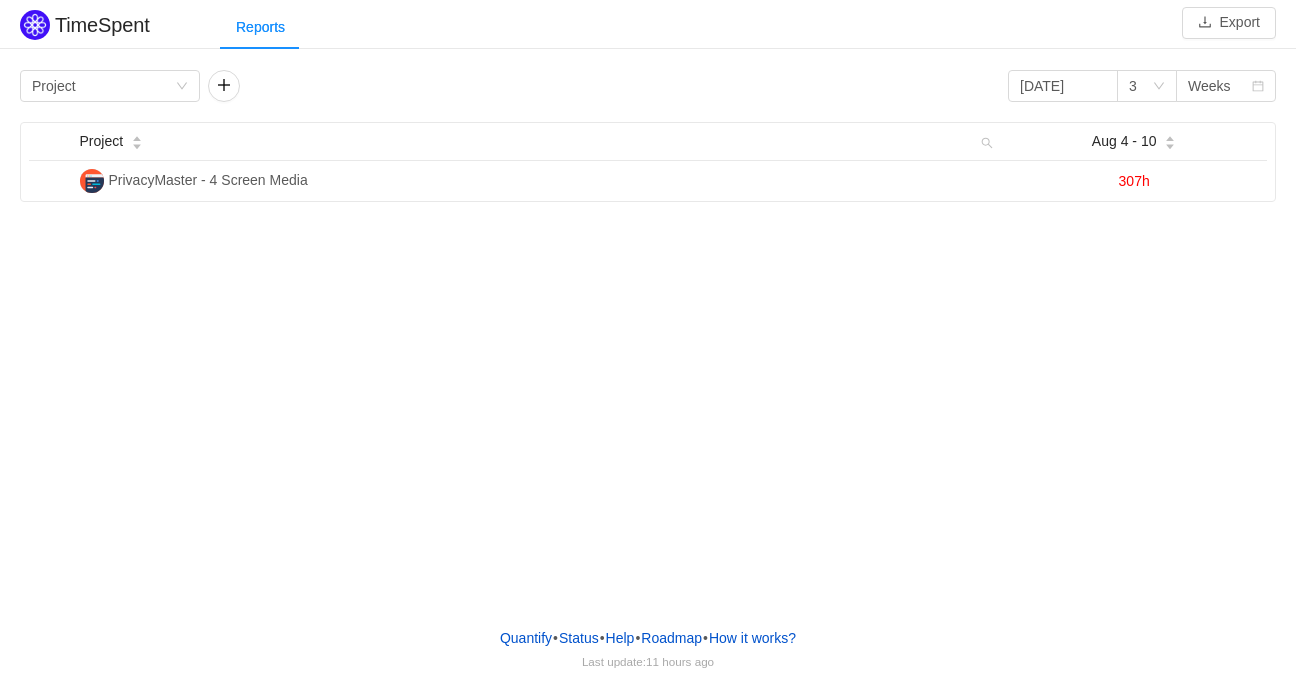click on "TimeSpent" at bounding box center (102, 25) 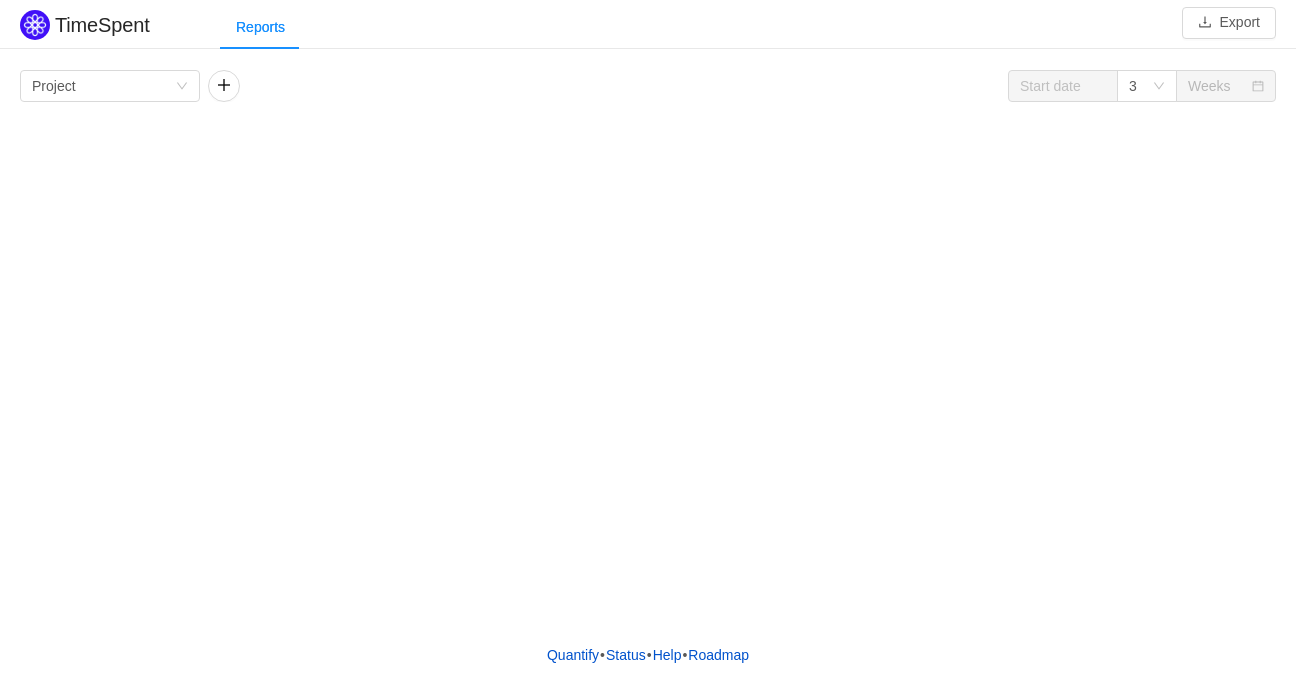 scroll, scrollTop: 0, scrollLeft: 0, axis: both 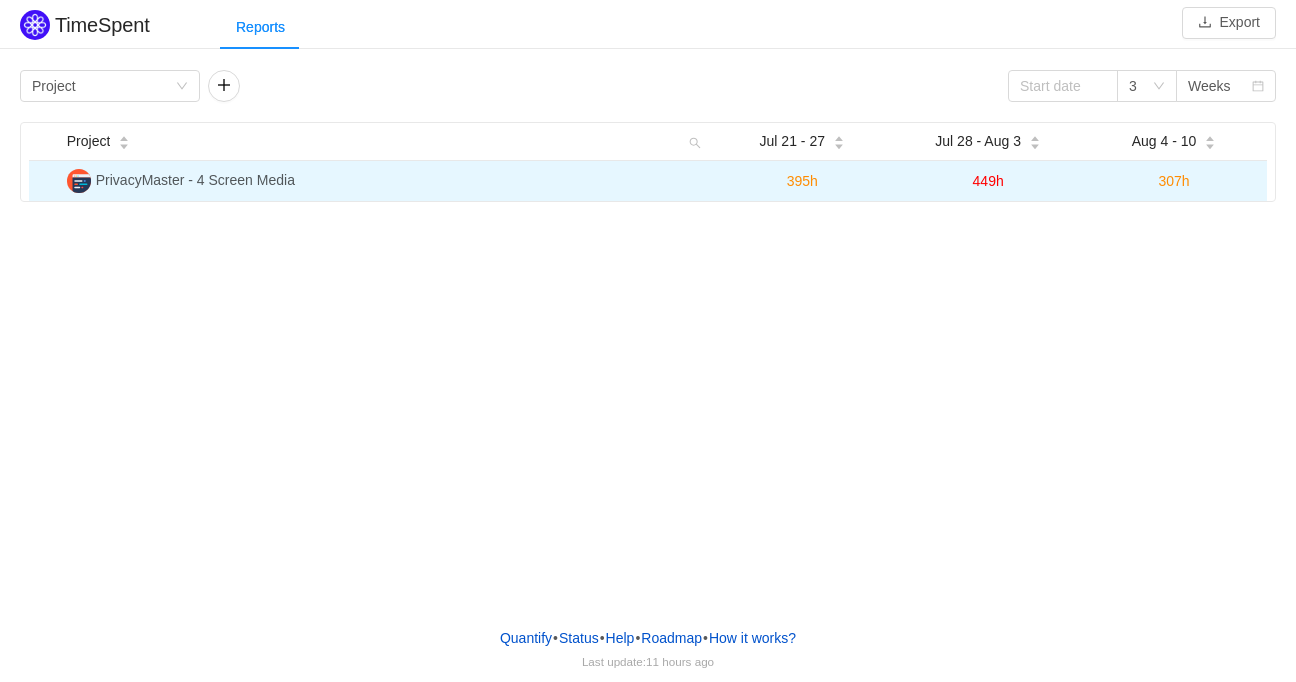 click on "307h" at bounding box center (1173, 181) 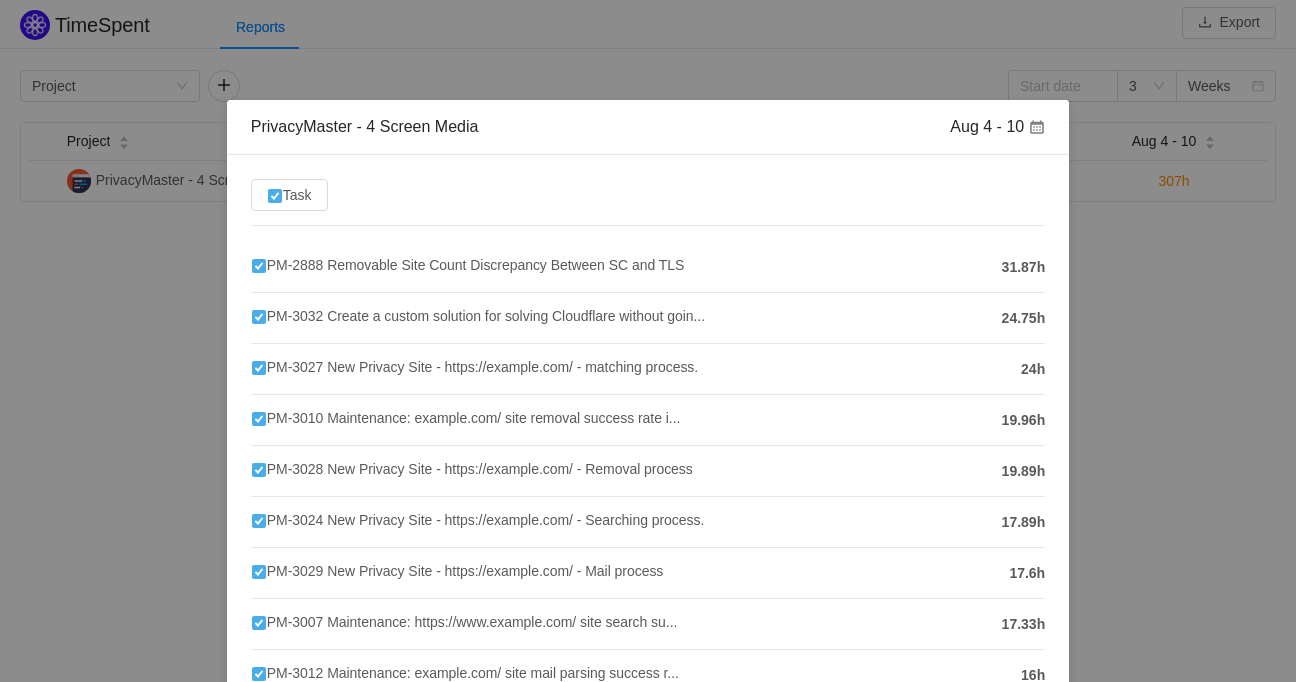 drag, startPoint x: 985, startPoint y: 316, endPoint x: 1051, endPoint y: 317, distance: 66.007576 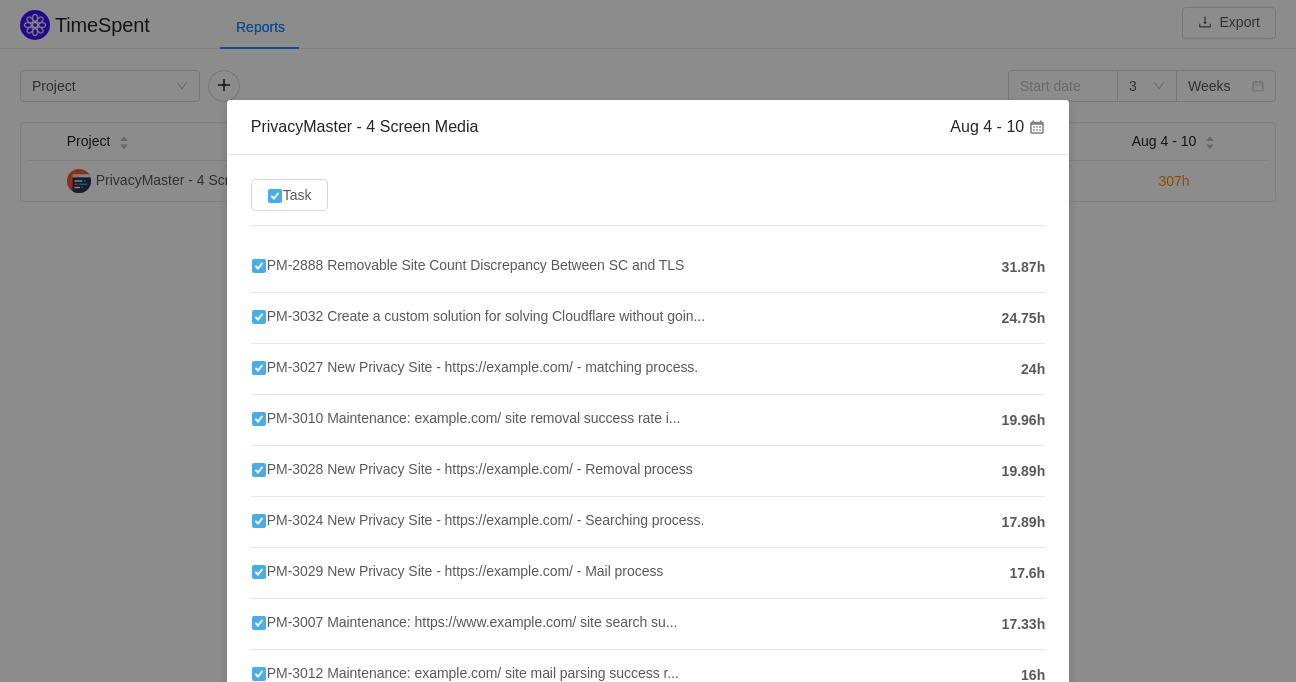 click on "PrivacyMaster - 4 Screen Media   Aug 4 - 10   Task   PM-2888 Removable Site Count Discrepancy Between SC and TLS   31.87h   PM-3032 Create a custom solution for solving Cloudflare without goin...   24.75h   PM-3027 New Privacy Site - https://cityfos.com/ - matching process.   24h   PM-3010 Maintenance: peoplesearchnow.com site removal success rate i...   19.96h   PM-3028 New Privacy Site - https://cityfos.com/ - Removal process   19.89h   PM-3024 New Privacy Site - https://cityfos.com/ - Searching process.   17.89h   PM-3029 New Privacy Site - https://cityfos.com/ - Mail process   17.6h   PM-3007 Maintenance: https://www.fastpeoplesearch.com site search su...   17.33h   PM-3012 Maintenance: peoplesearchnow.com site mail parsing success r...   16h   PM-3035 Maintenance: https://www.peoplewhiz.com site search success ...   14.12h   Total: 308h  1-10 of 23 items 1 2 3 Close OK" at bounding box center (648, 341) 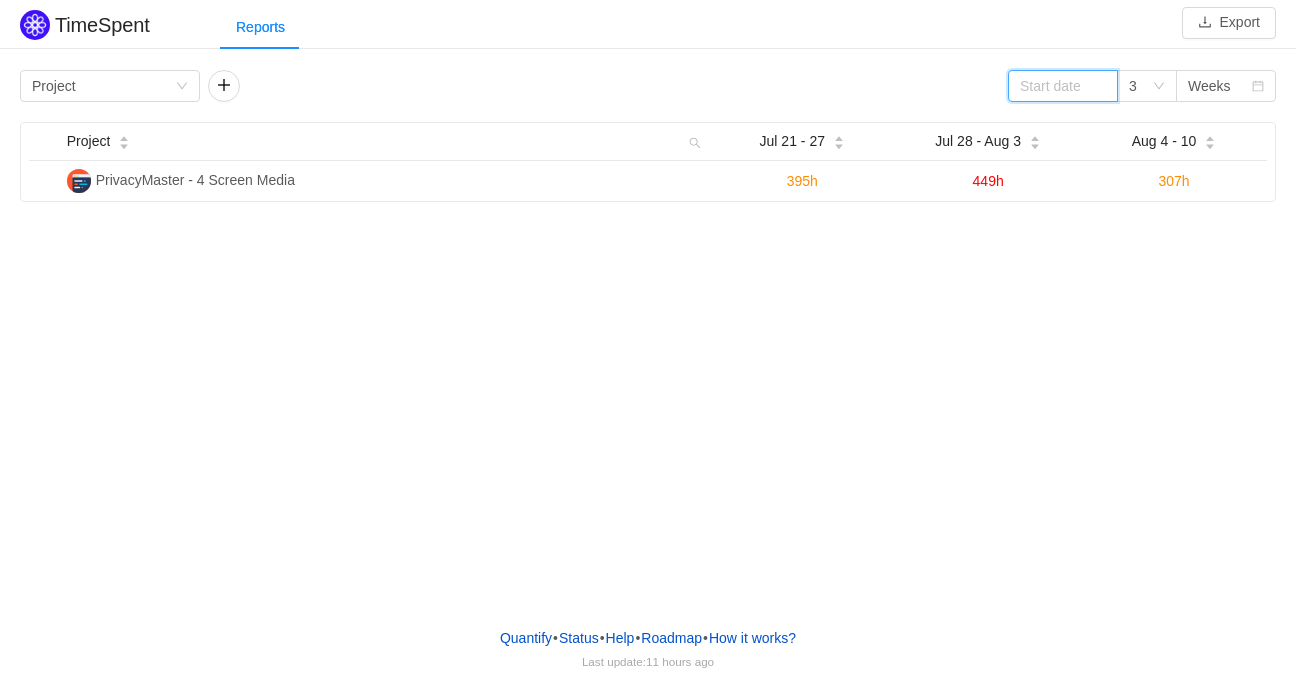 click at bounding box center [1063, 86] 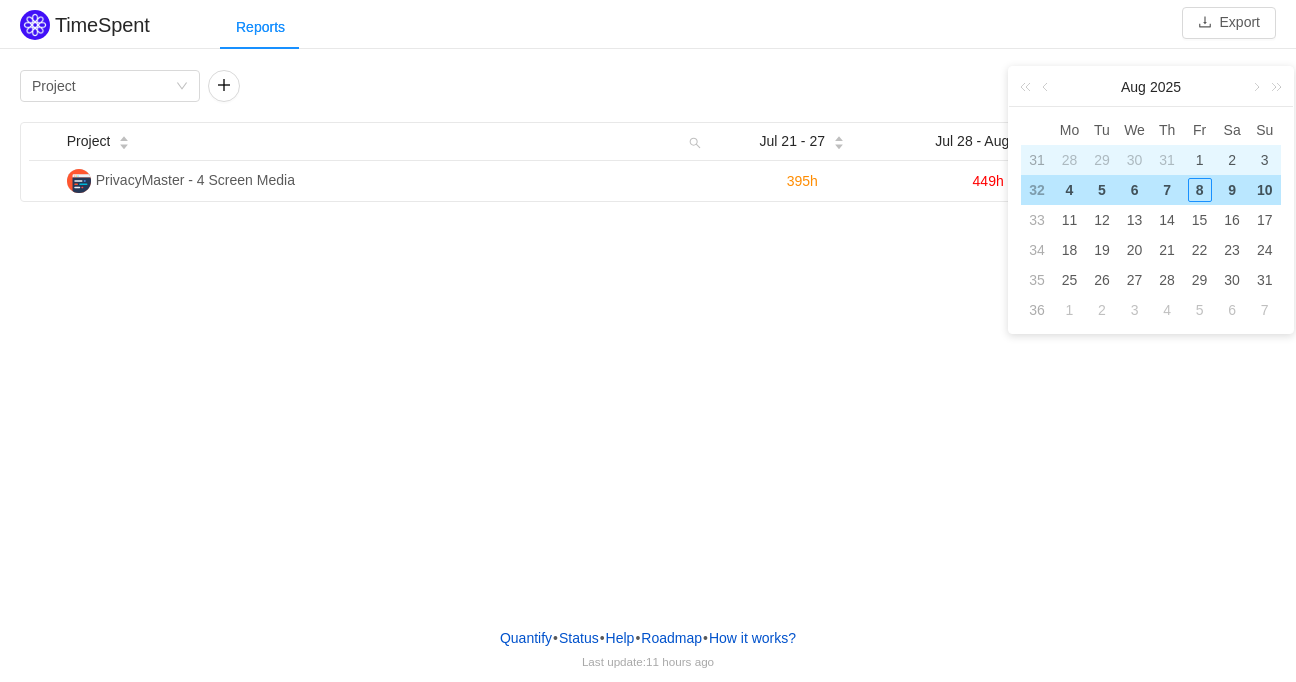 click on "1" at bounding box center [1200, 160] 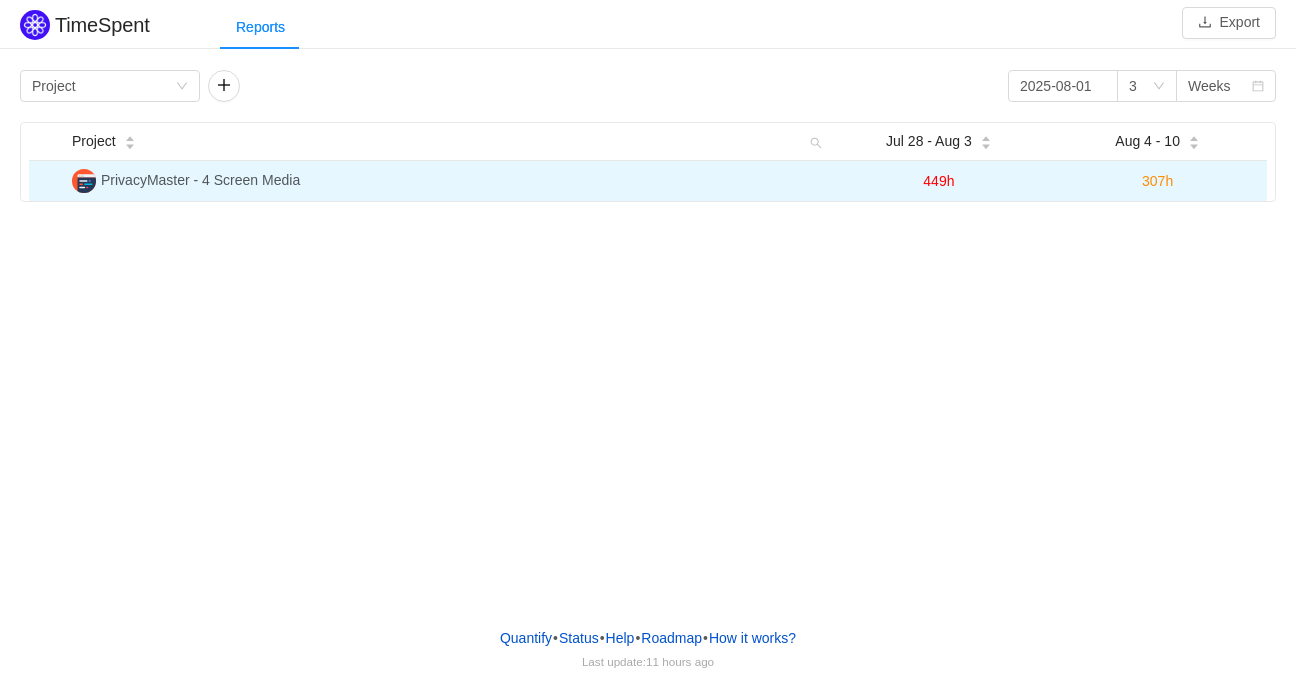 click on "449h" at bounding box center [939, 181] 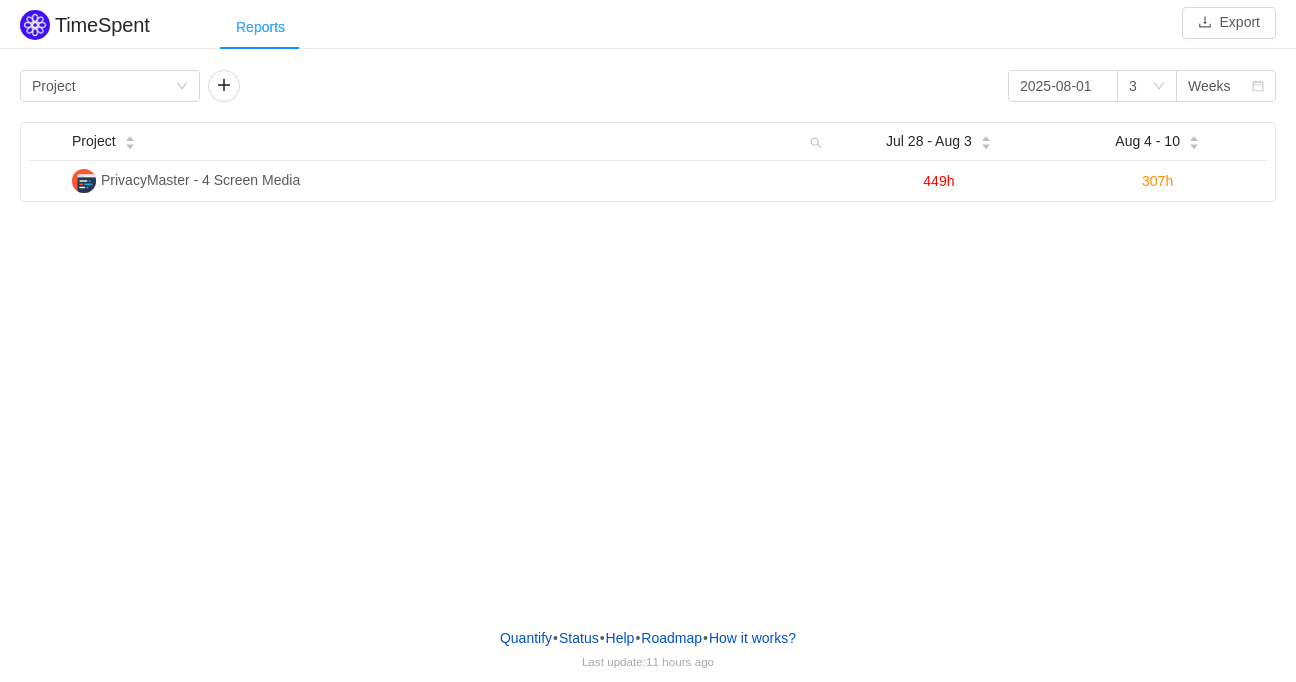 click on "Reports" at bounding box center (260, 27) 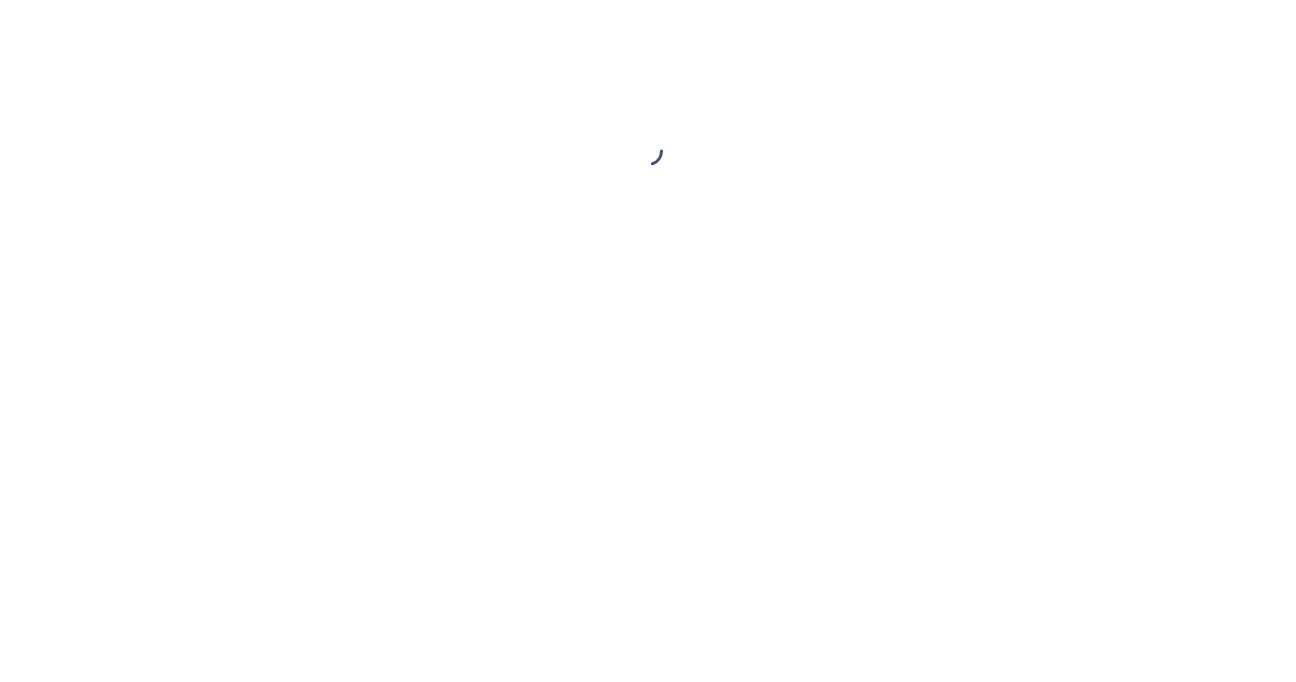 scroll, scrollTop: 0, scrollLeft: 0, axis: both 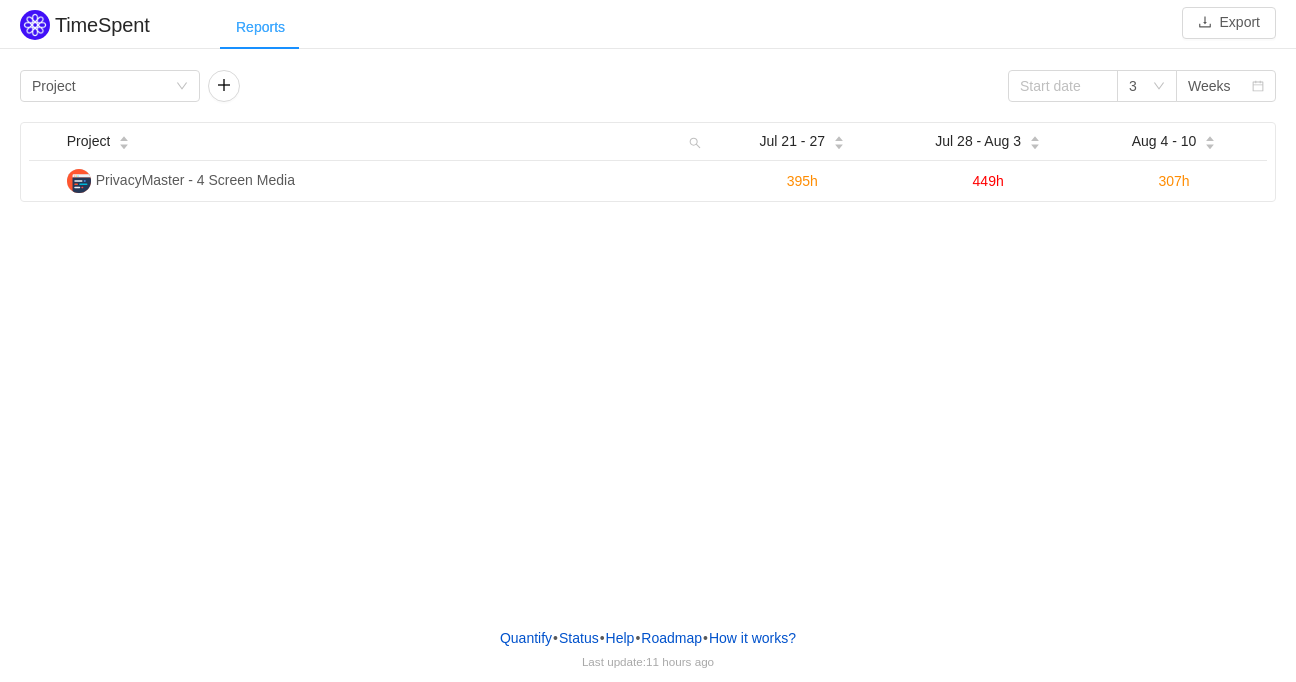 click on "Reports" at bounding box center [260, 27] 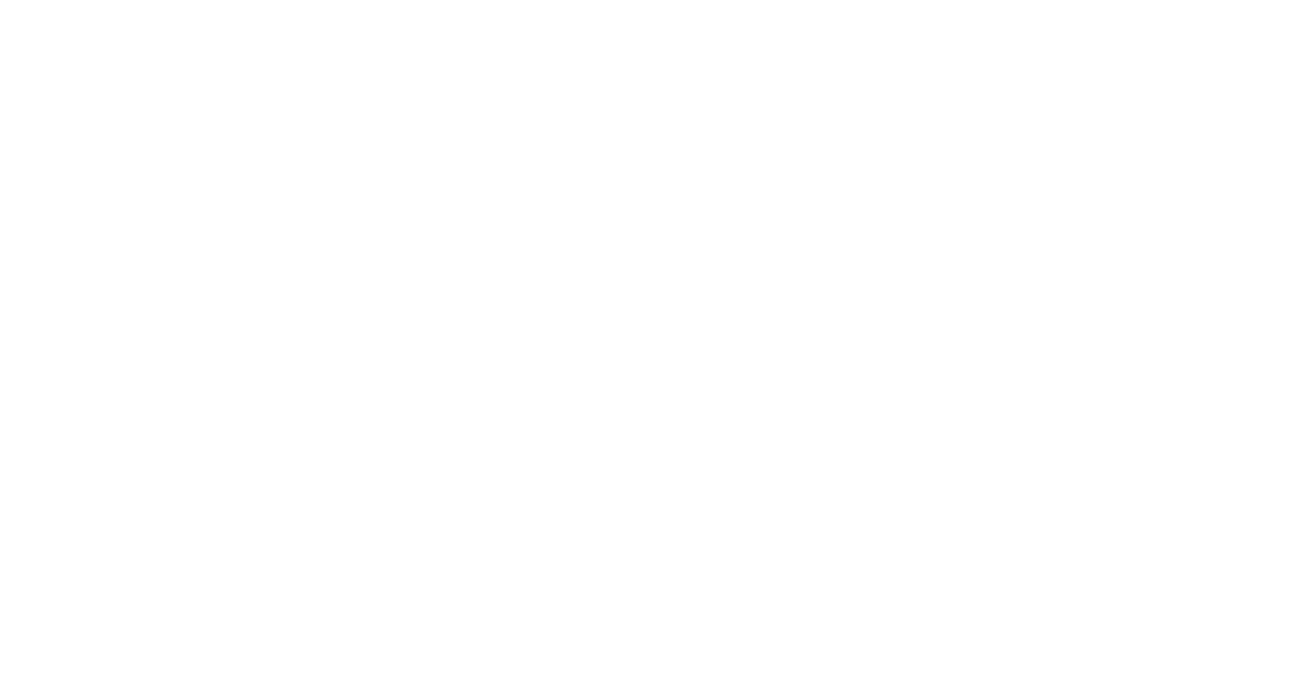 scroll, scrollTop: 0, scrollLeft: 0, axis: both 